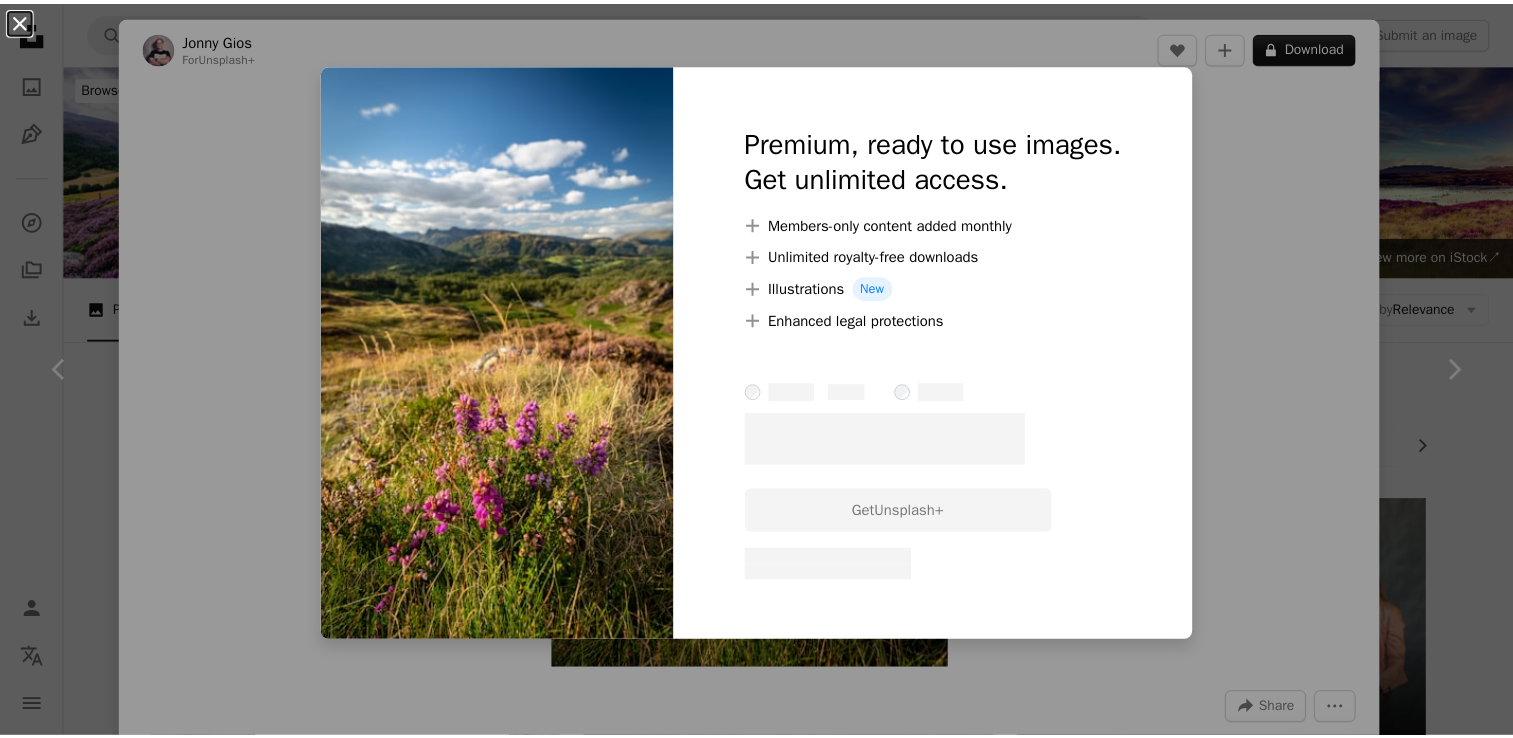 scroll, scrollTop: 2553, scrollLeft: 0, axis: vertical 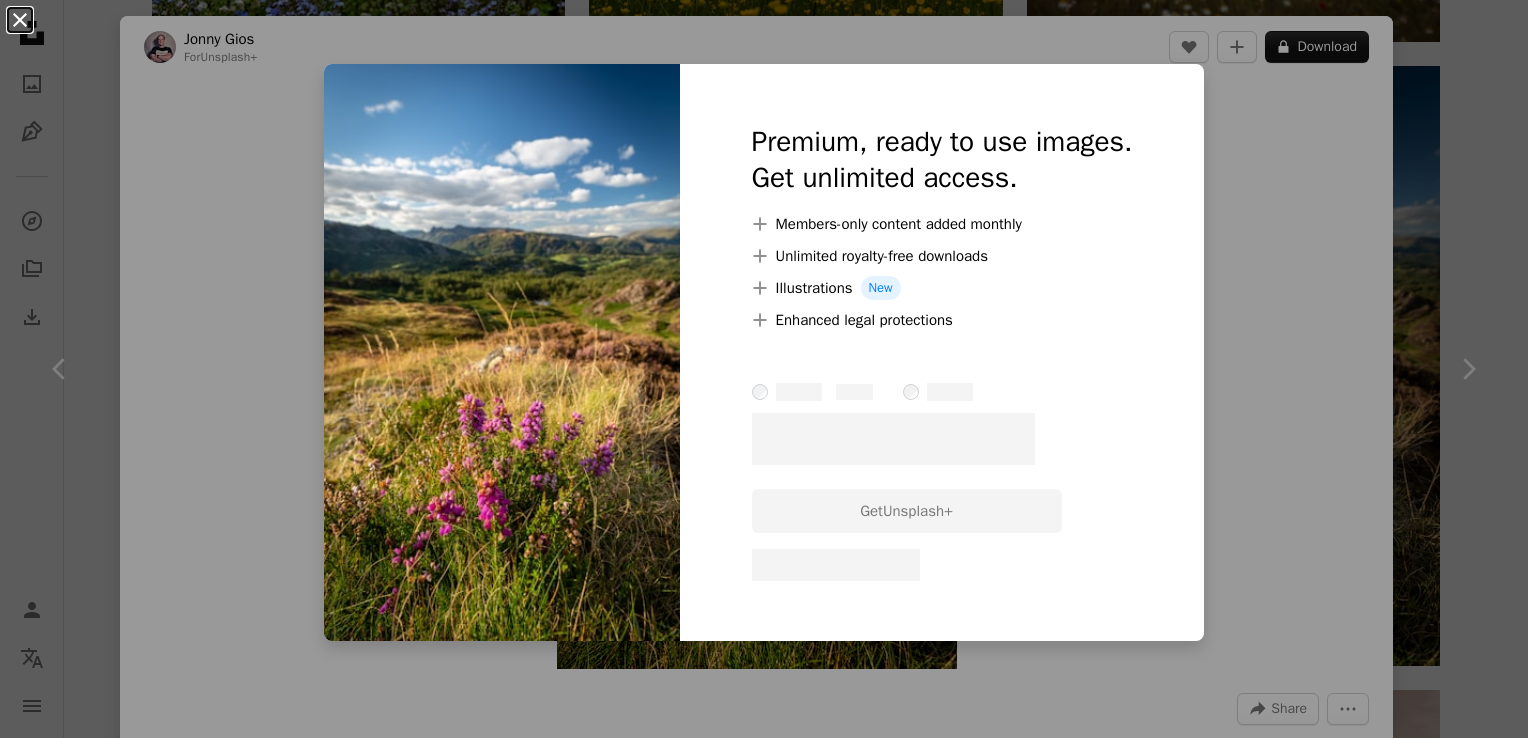 click on "An X shape" at bounding box center [20, 20] 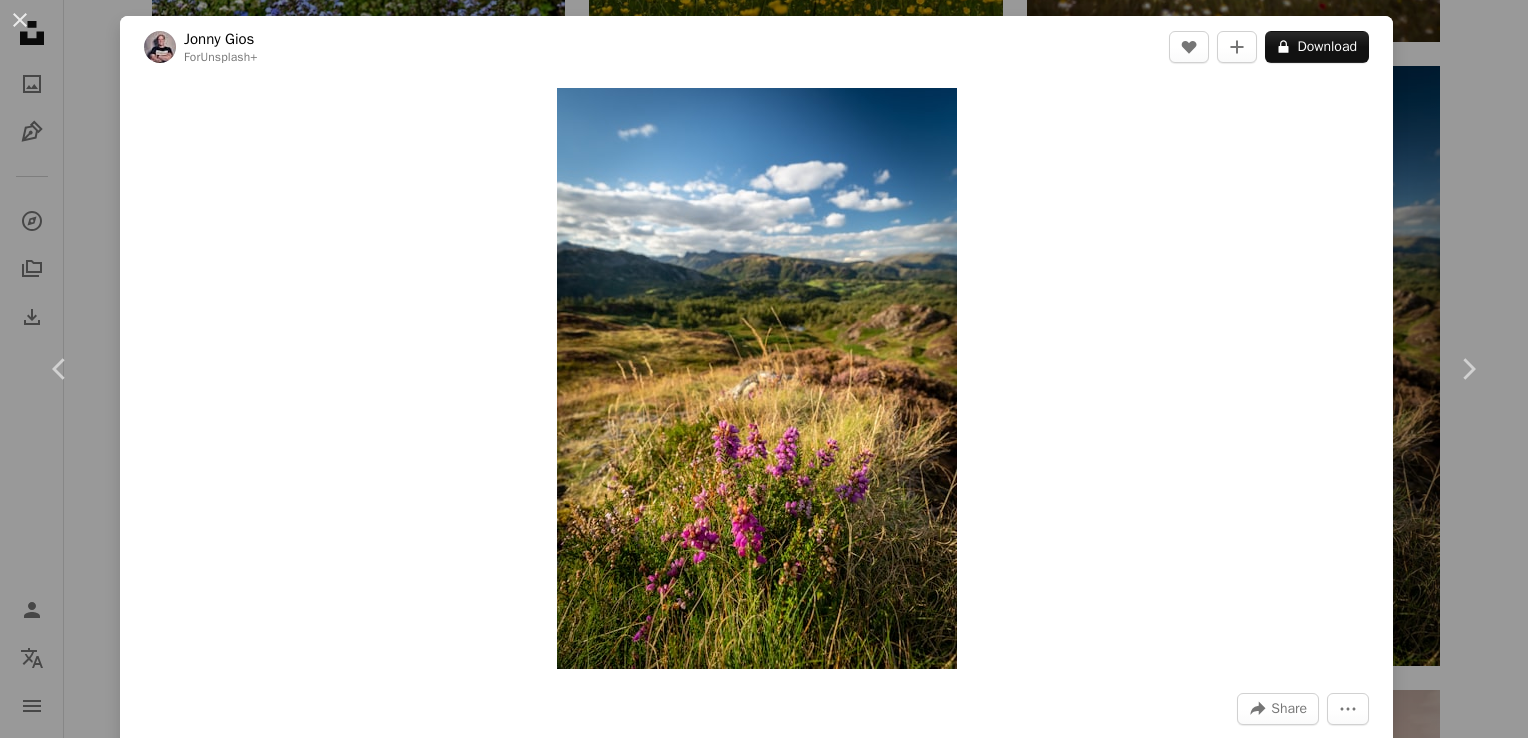 click on "An X shape" at bounding box center (20, 20) 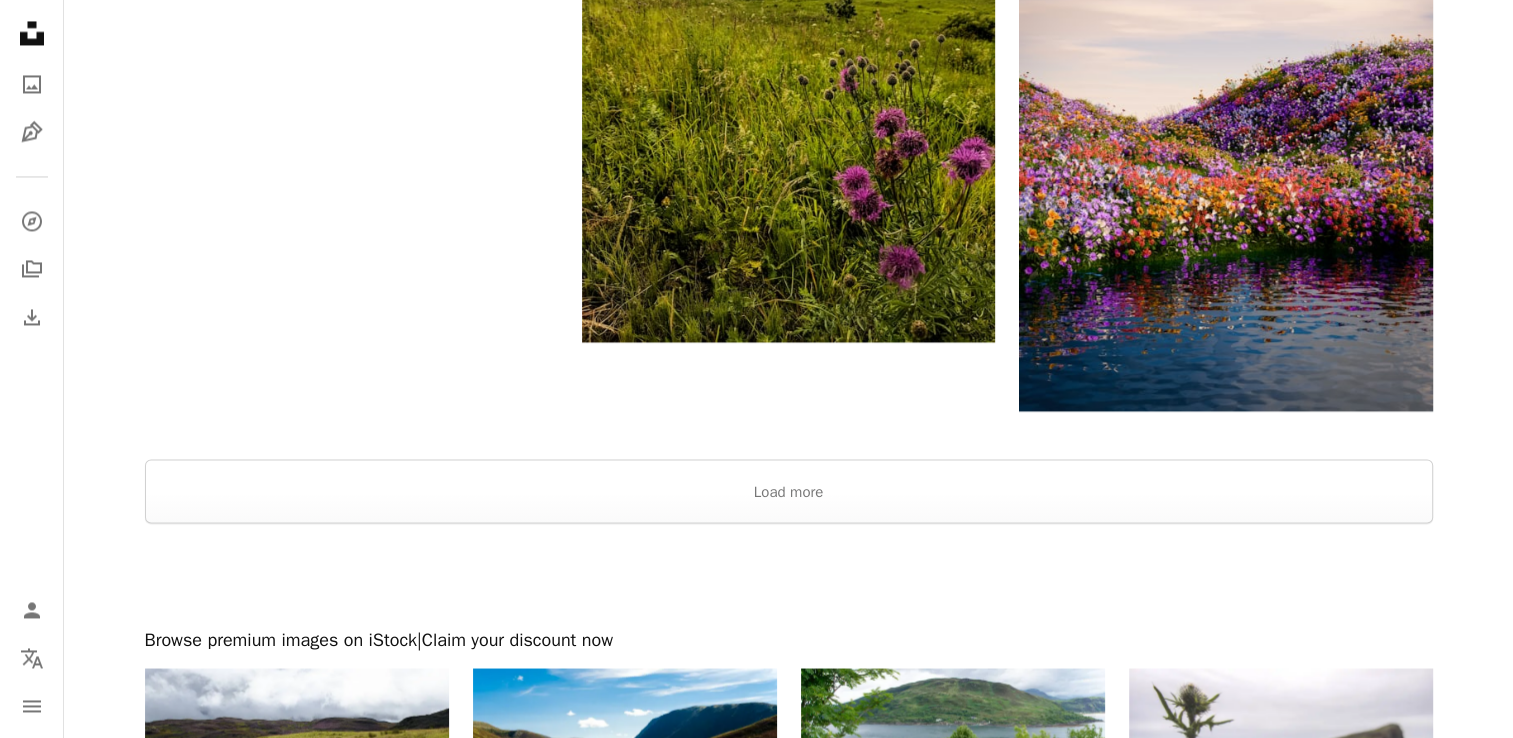 scroll, scrollTop: 3438, scrollLeft: 0, axis: vertical 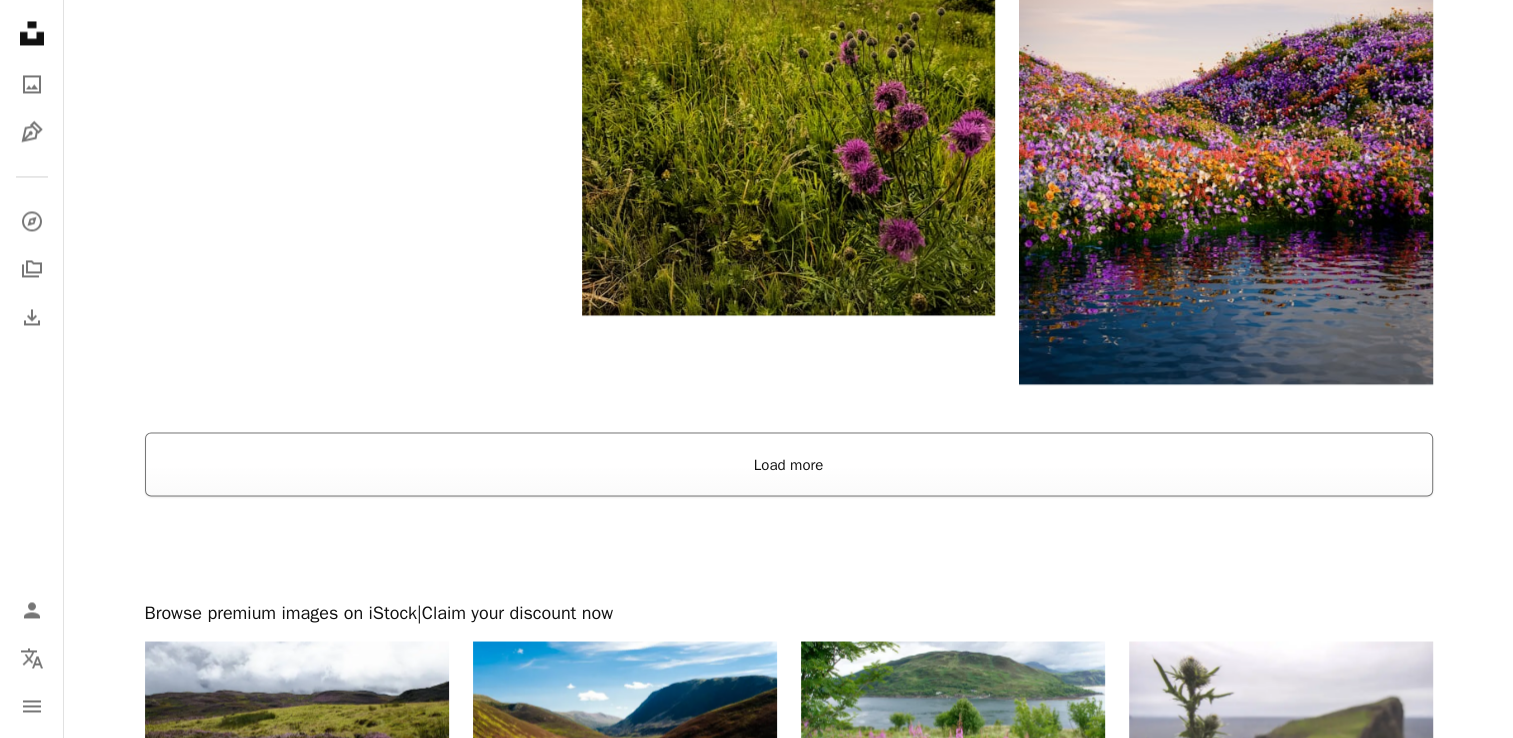 click on "Load more" at bounding box center [789, 464] 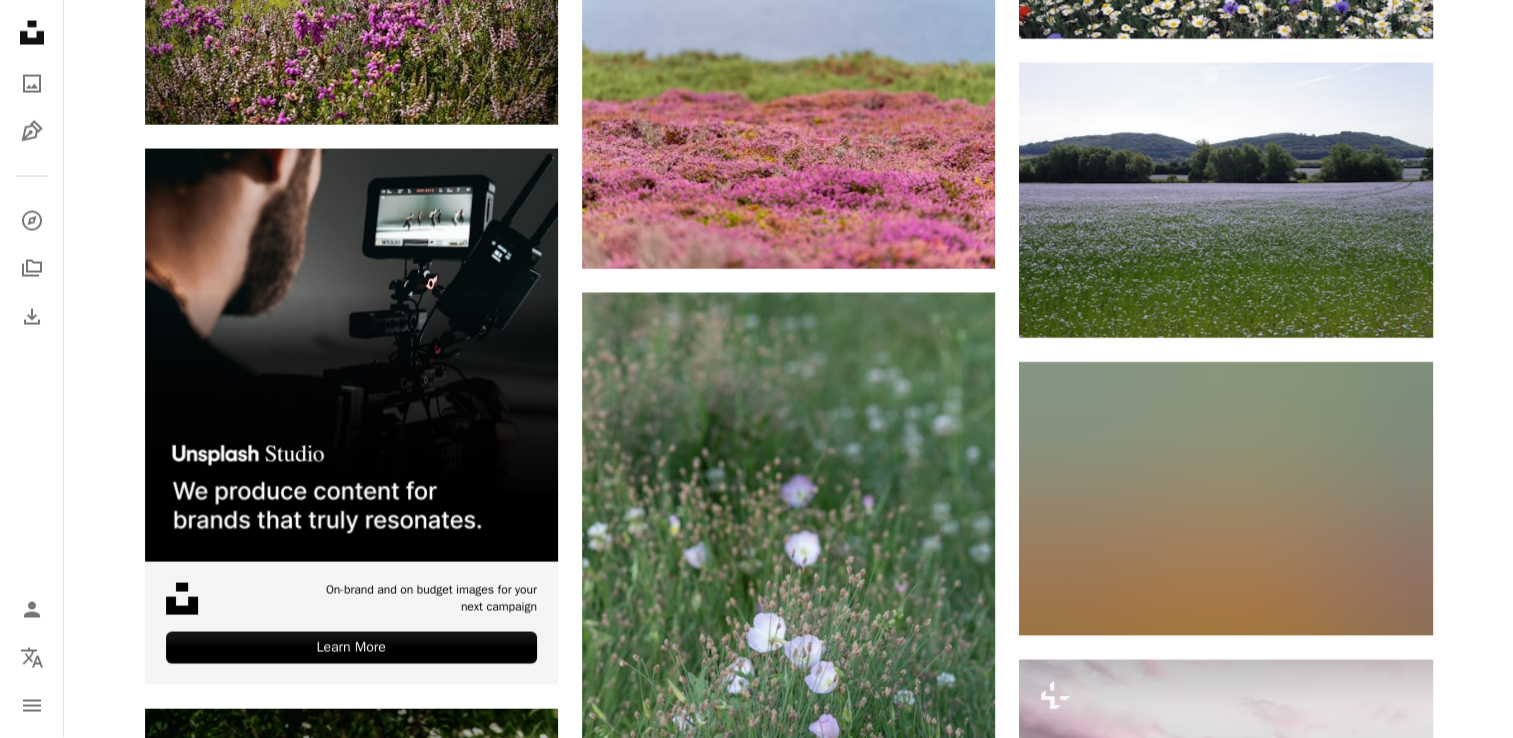scroll, scrollTop: 4942, scrollLeft: 0, axis: vertical 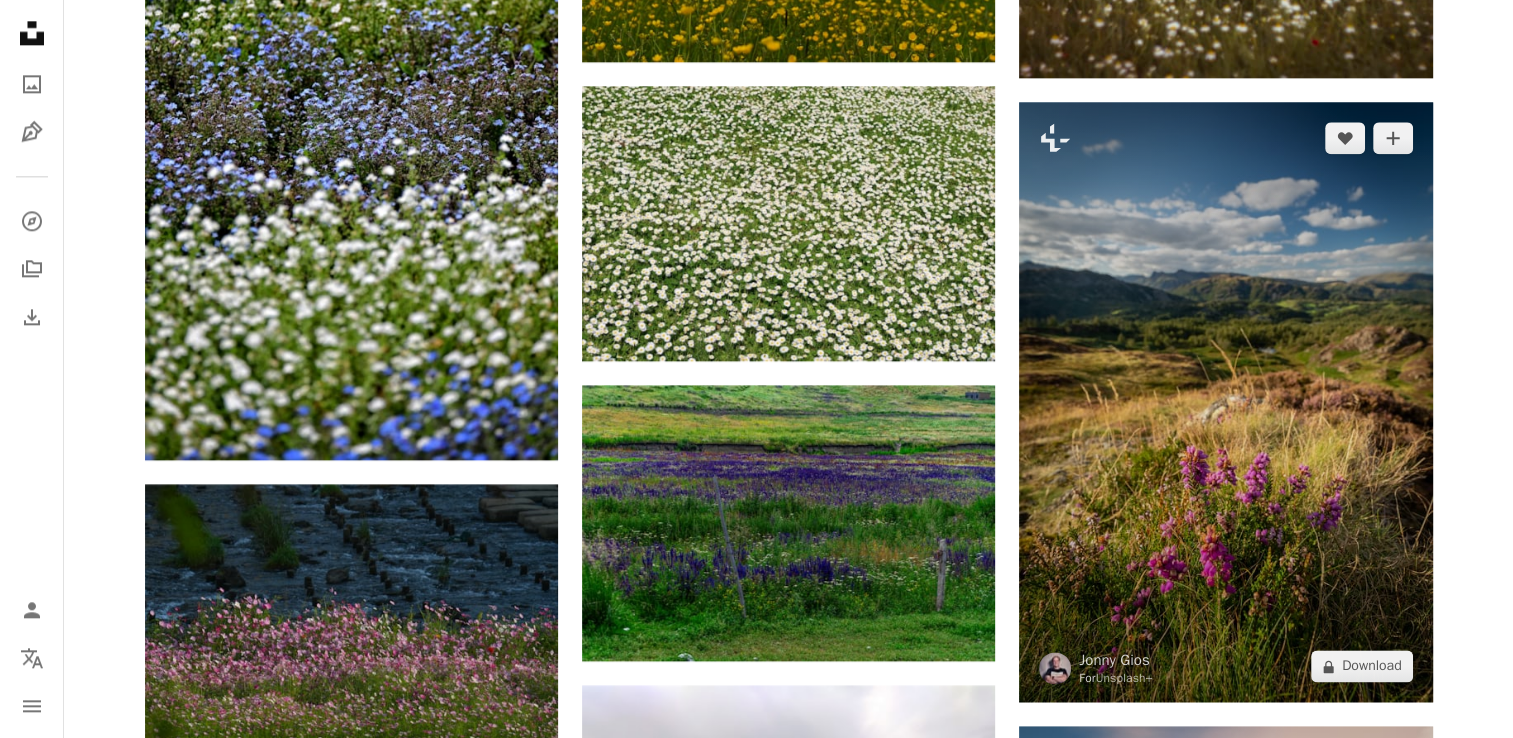 click at bounding box center [1225, 402] 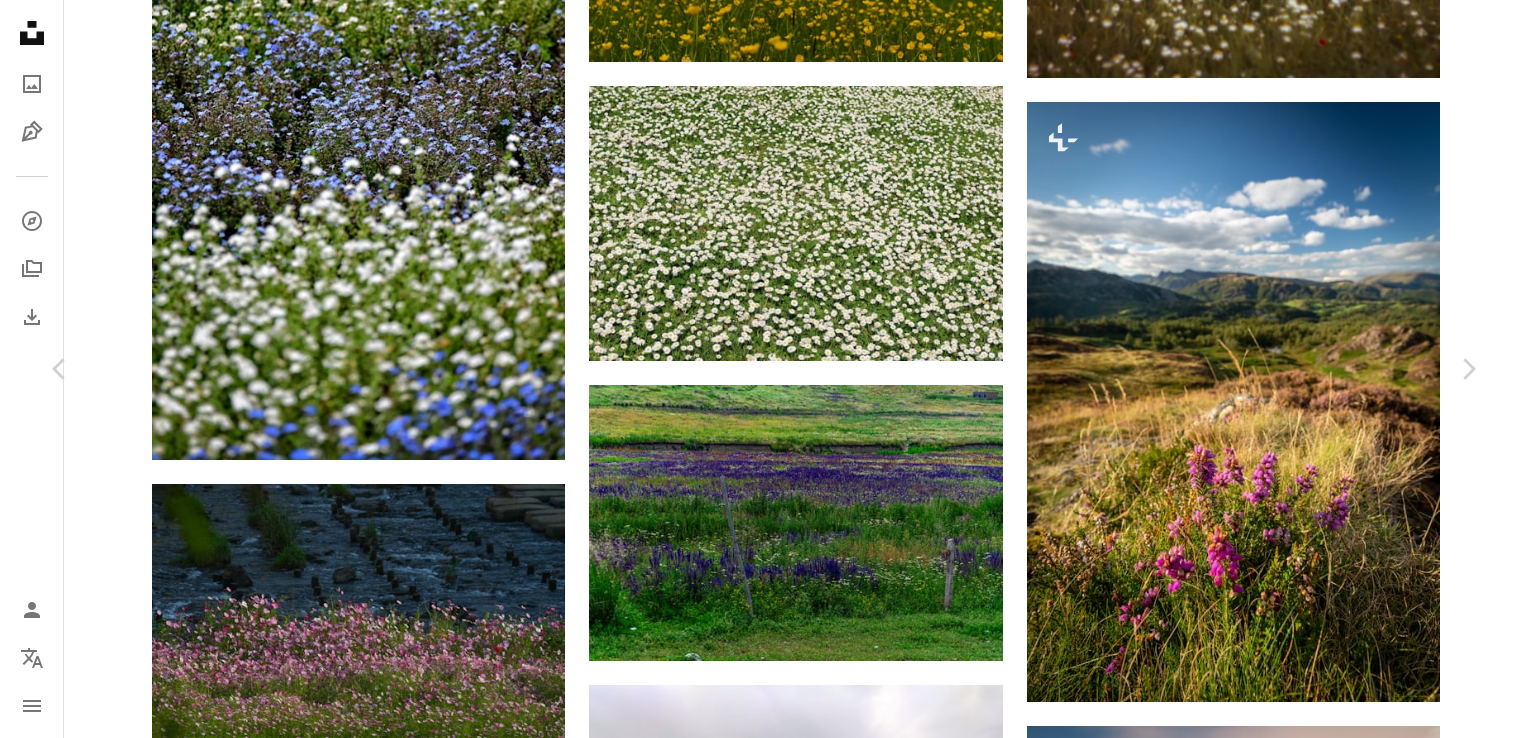 click on "Zoom in" at bounding box center [756, 8089] 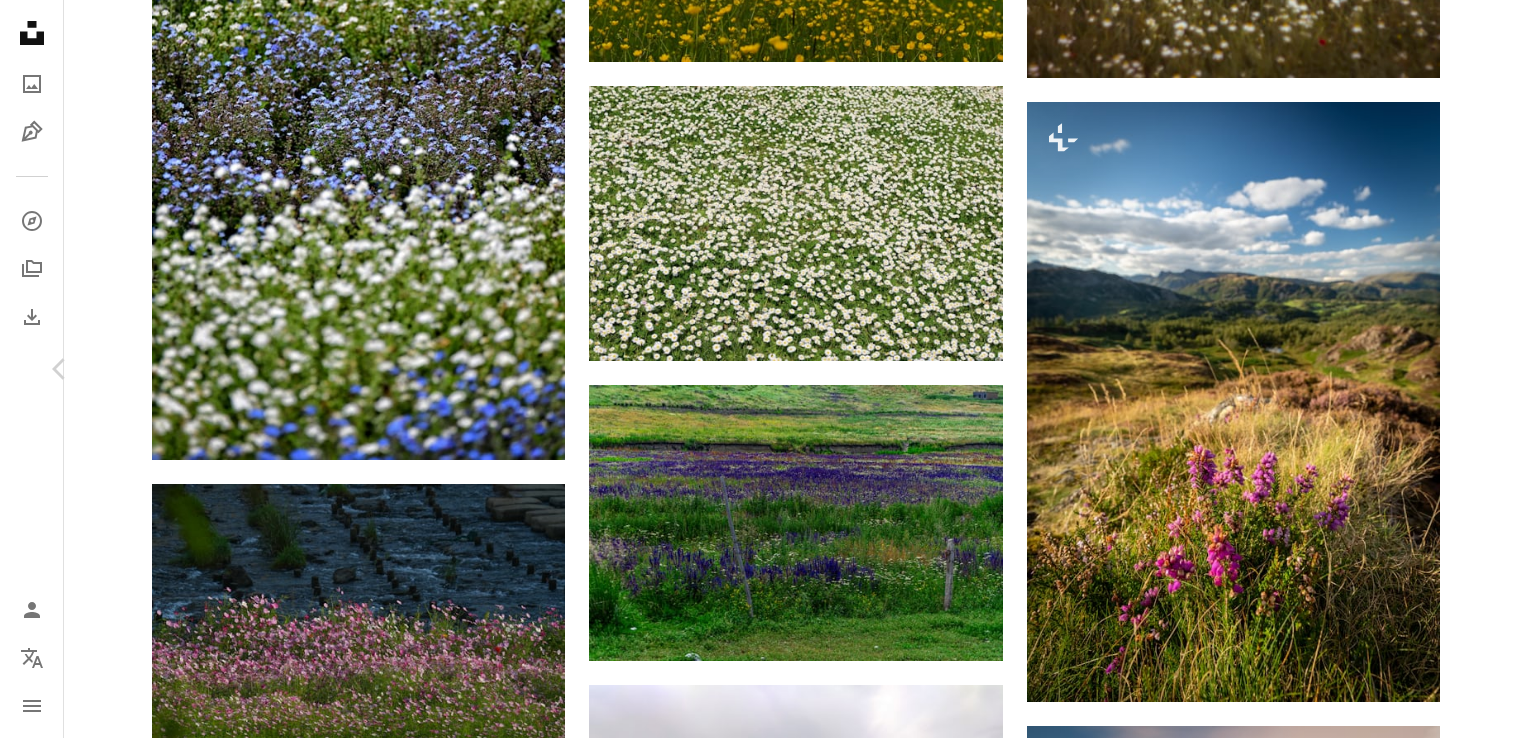 click on "Chevron right" 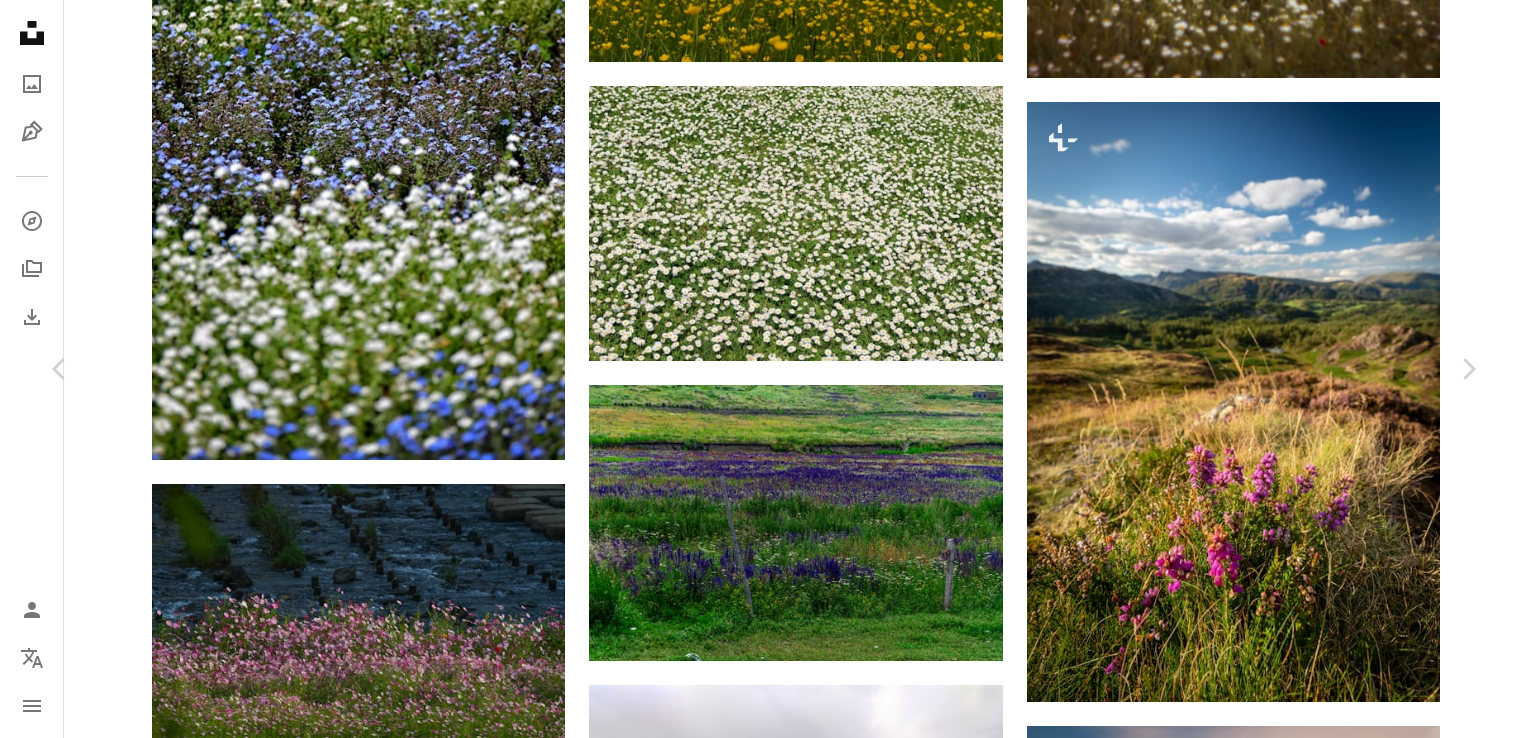 click on "Download free" at bounding box center (1279, 7758) 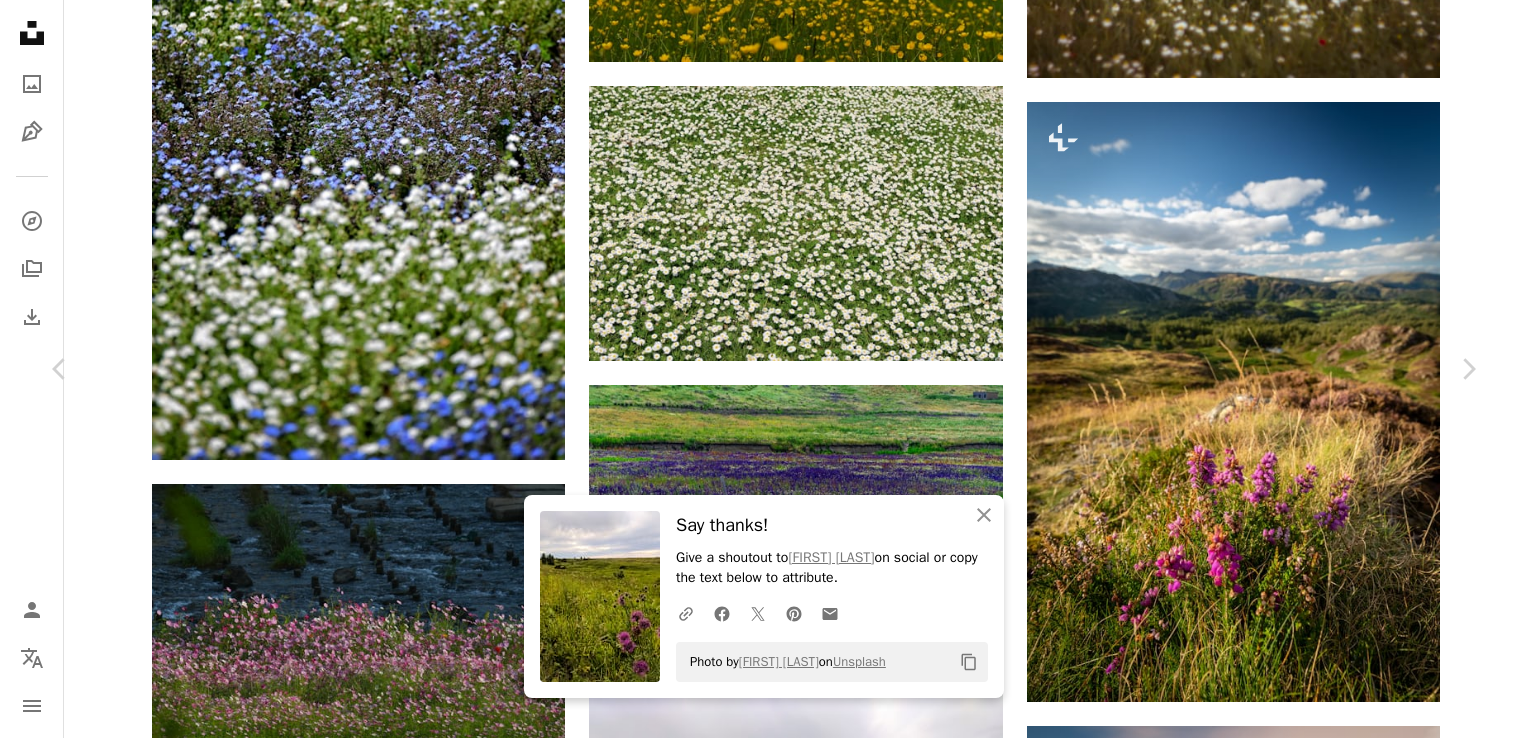 click on "Chevron down" 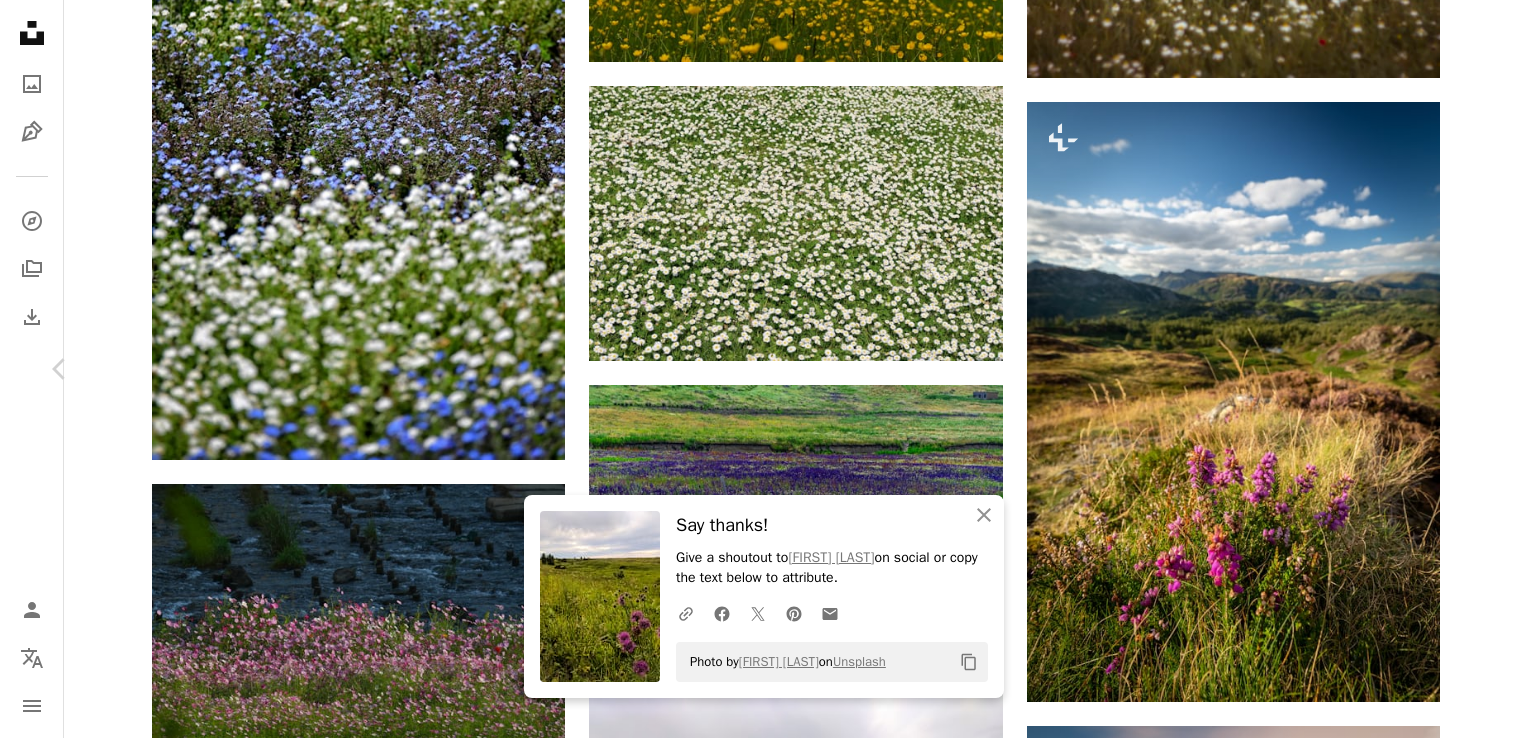 click on "Chevron right" 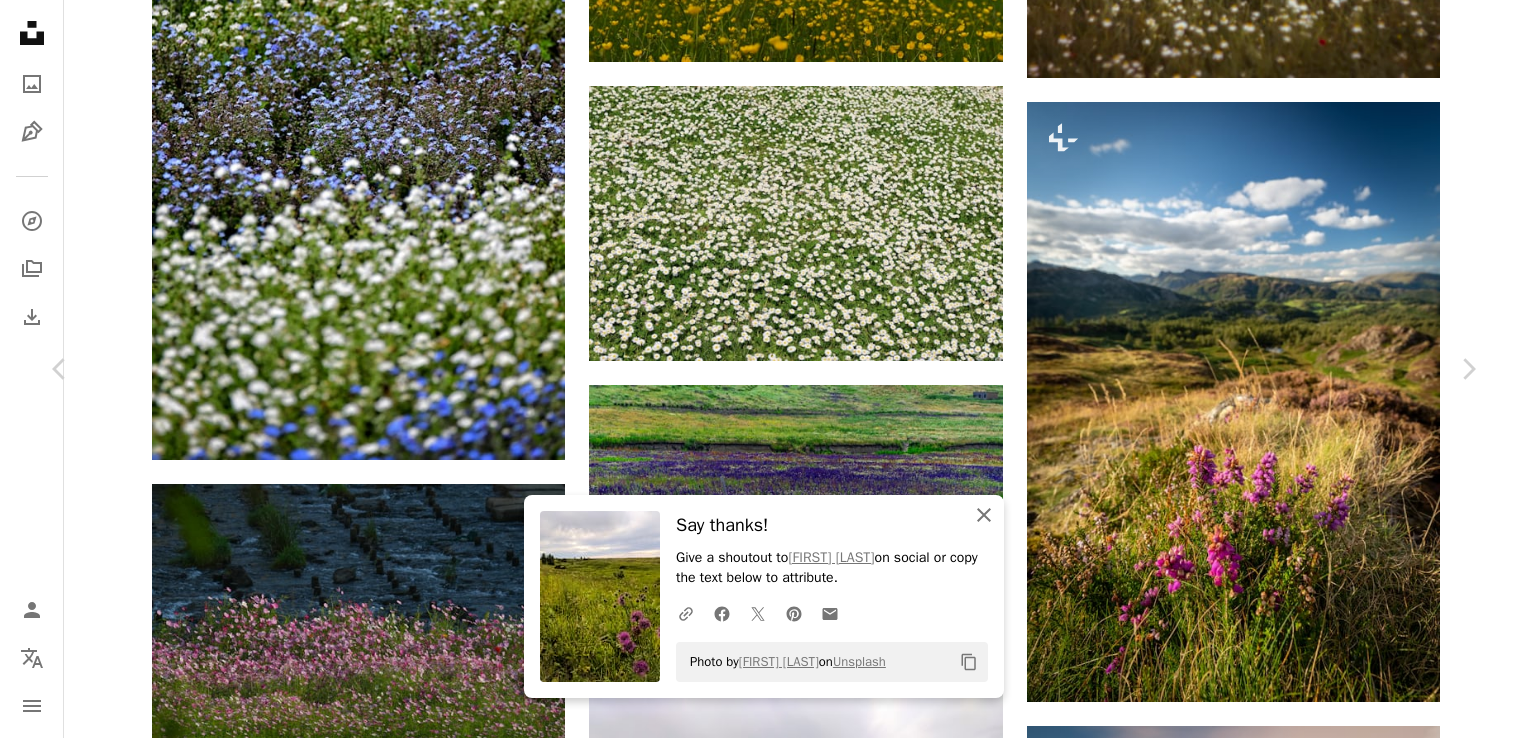click on "An X shape" 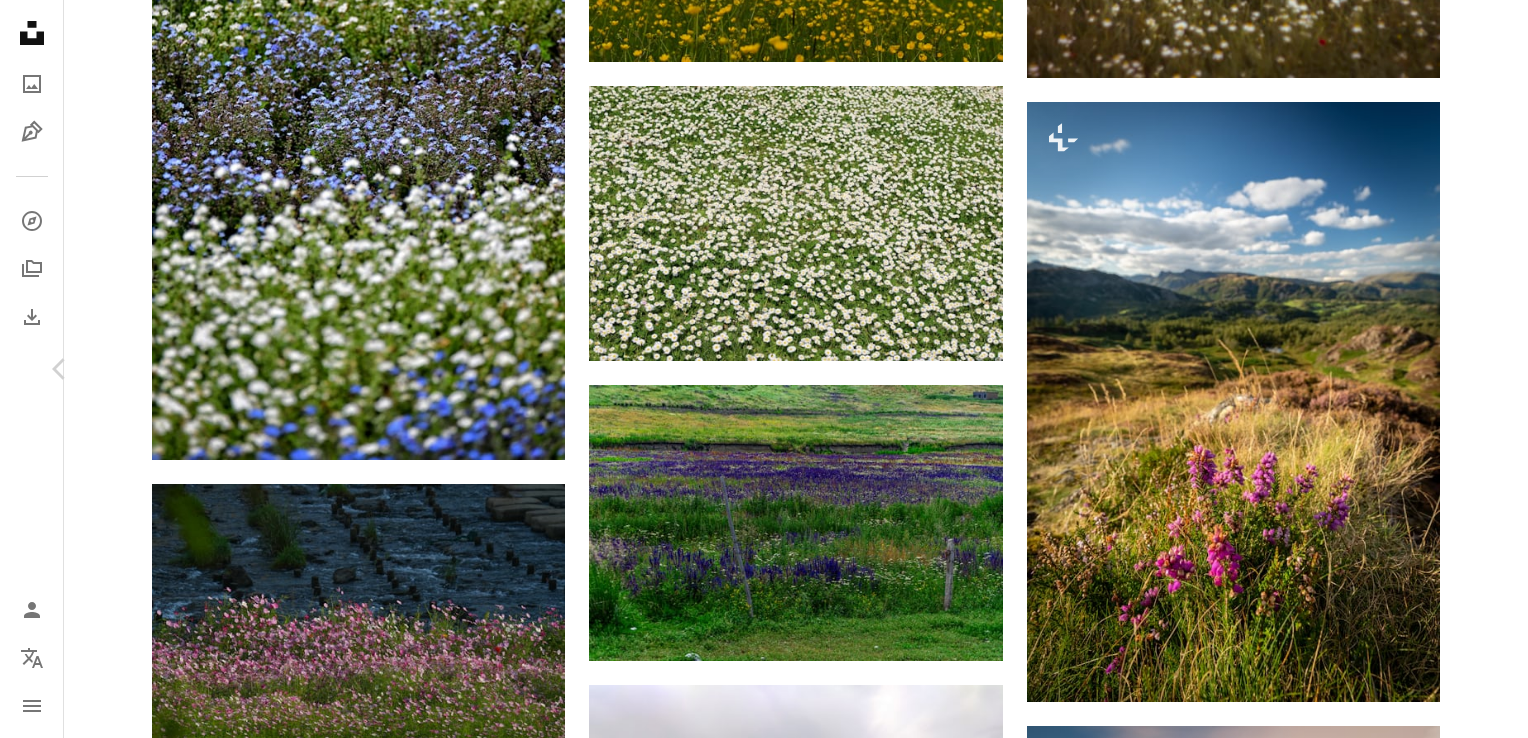 click on "Chevron right" 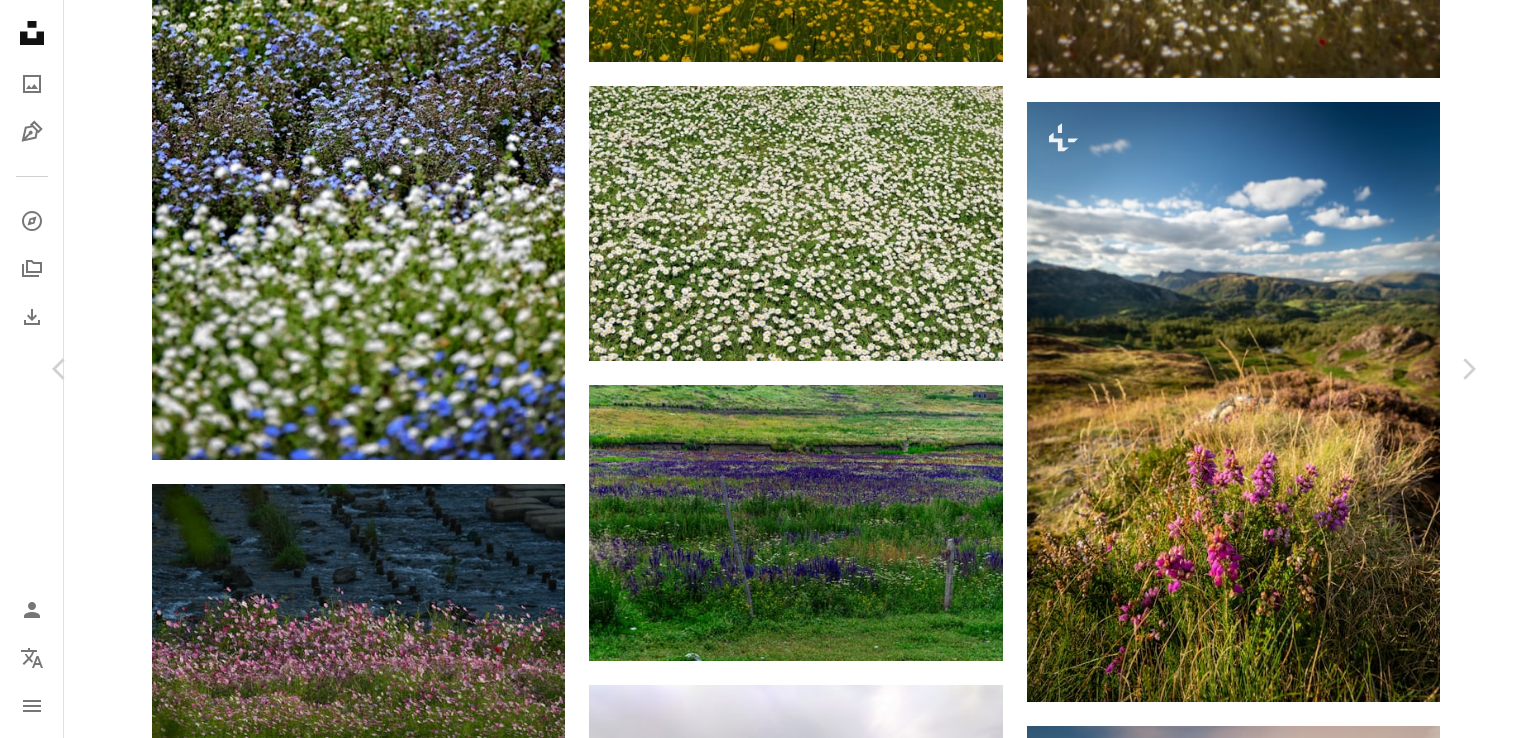 click on "An X shape" at bounding box center (20, 20) 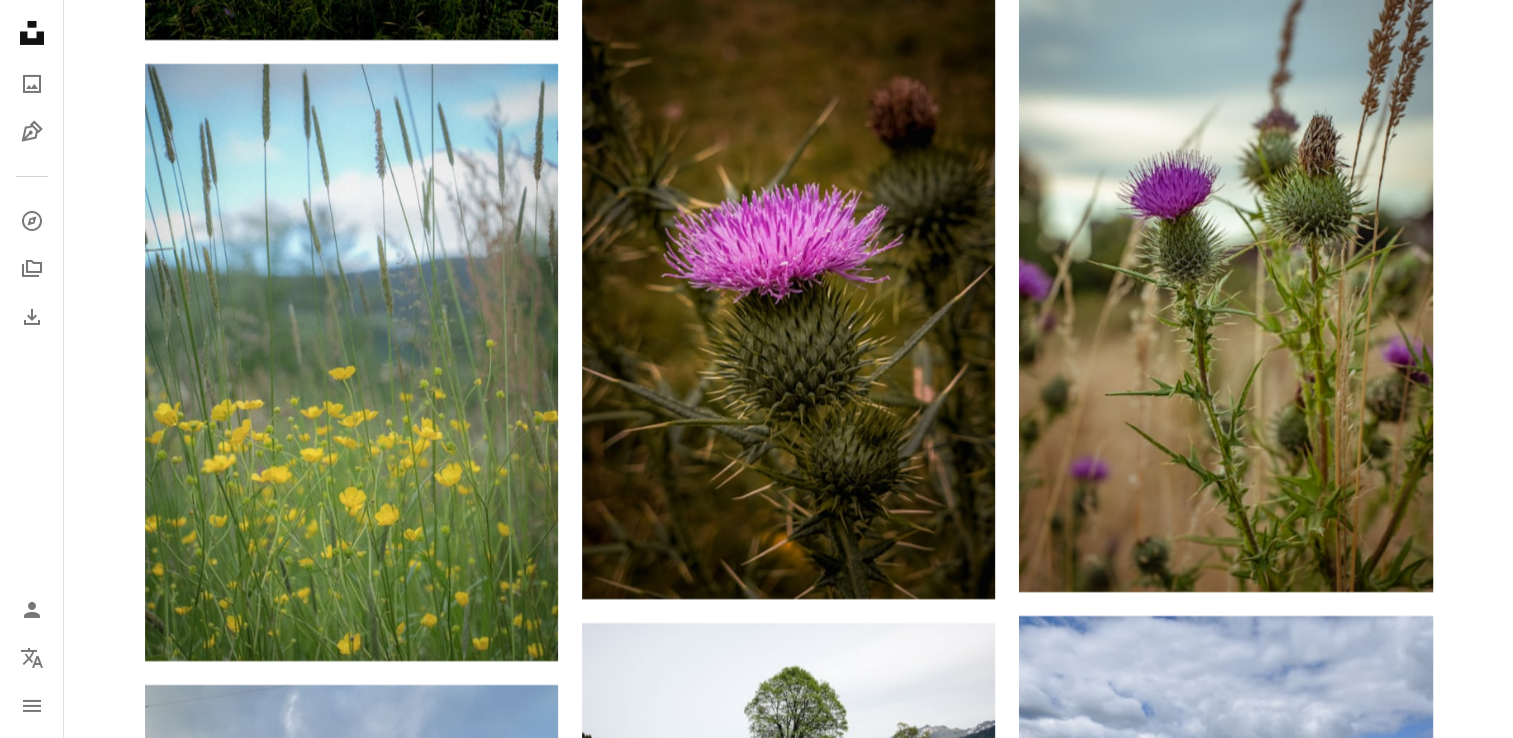 scroll, scrollTop: 7244, scrollLeft: 0, axis: vertical 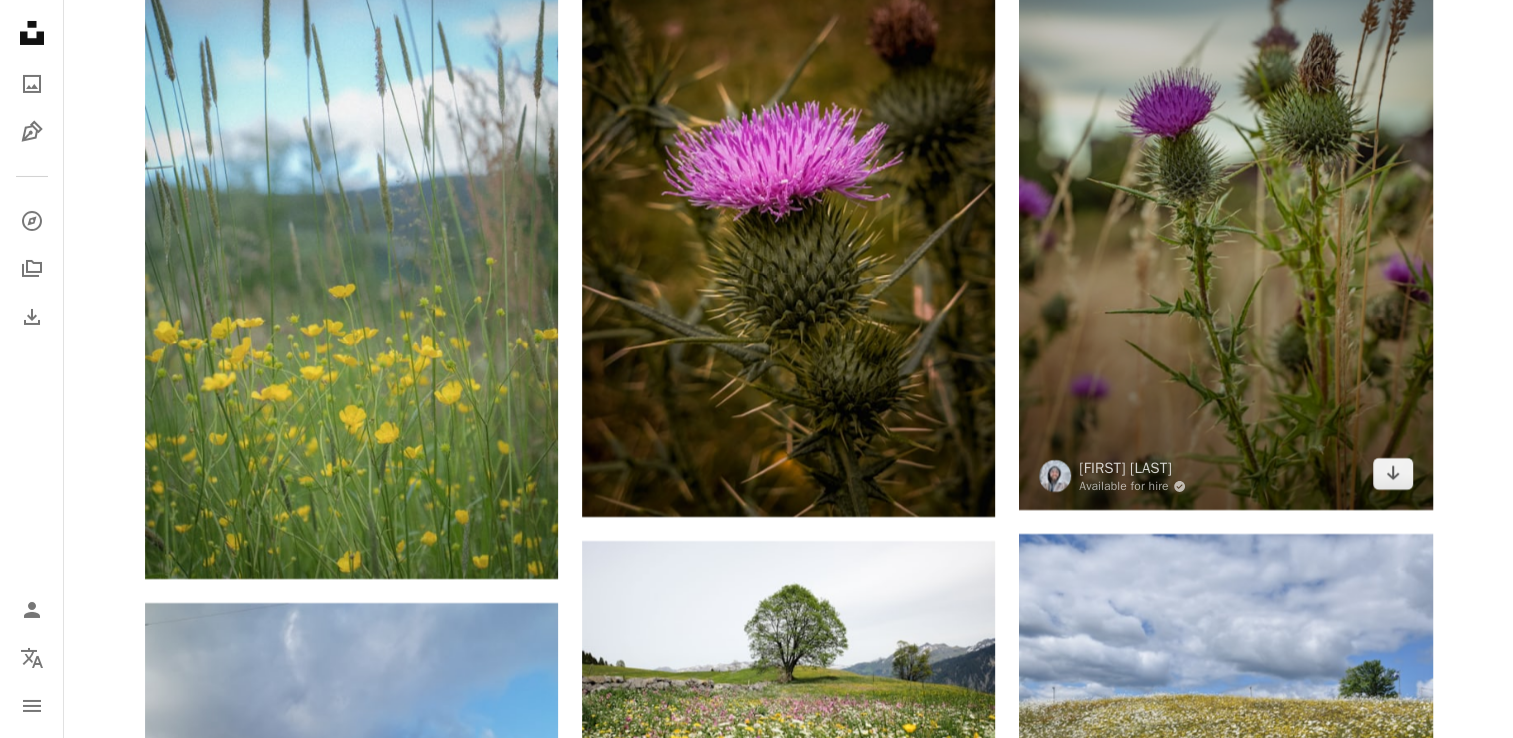 click at bounding box center (1225, 200) 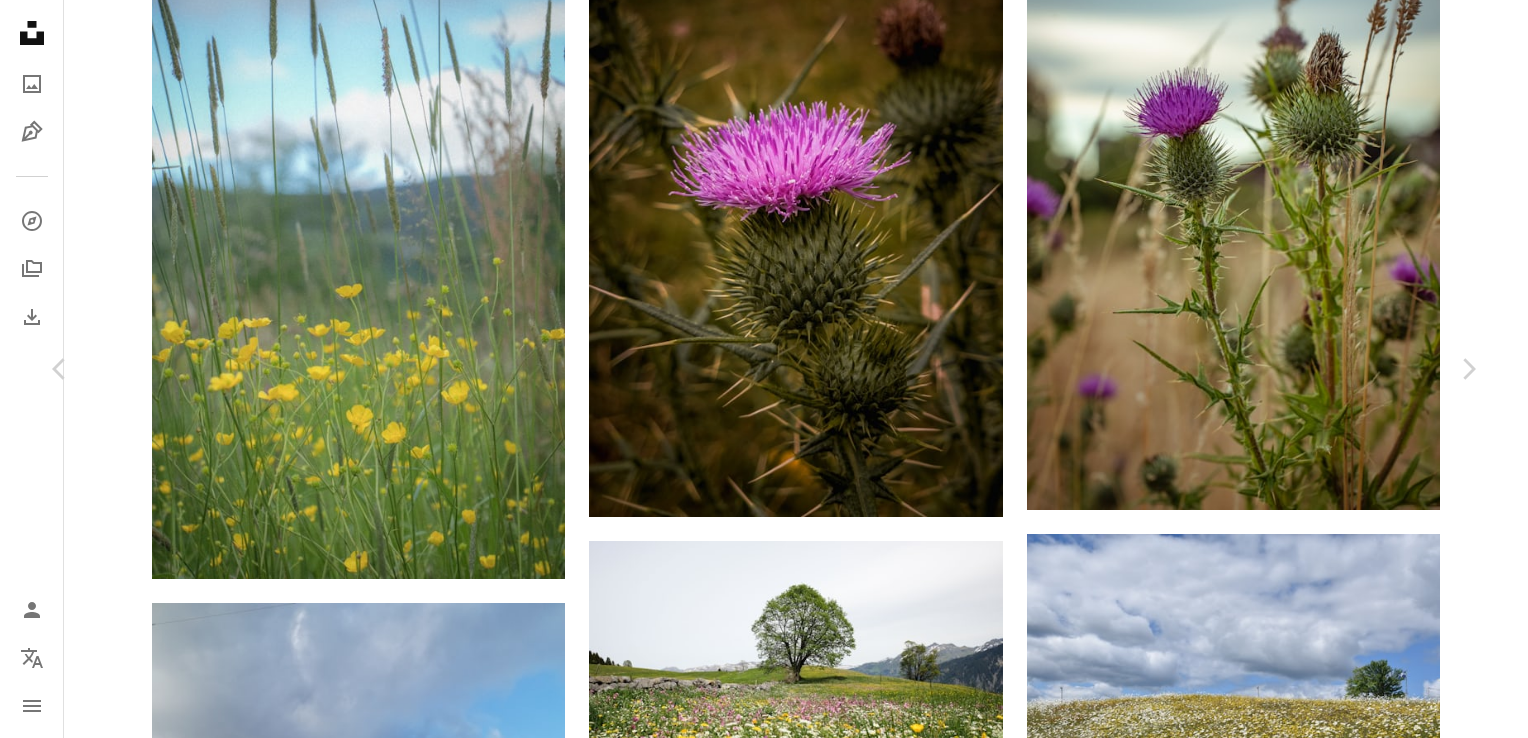 click on "Download free" at bounding box center (1279, 3031) 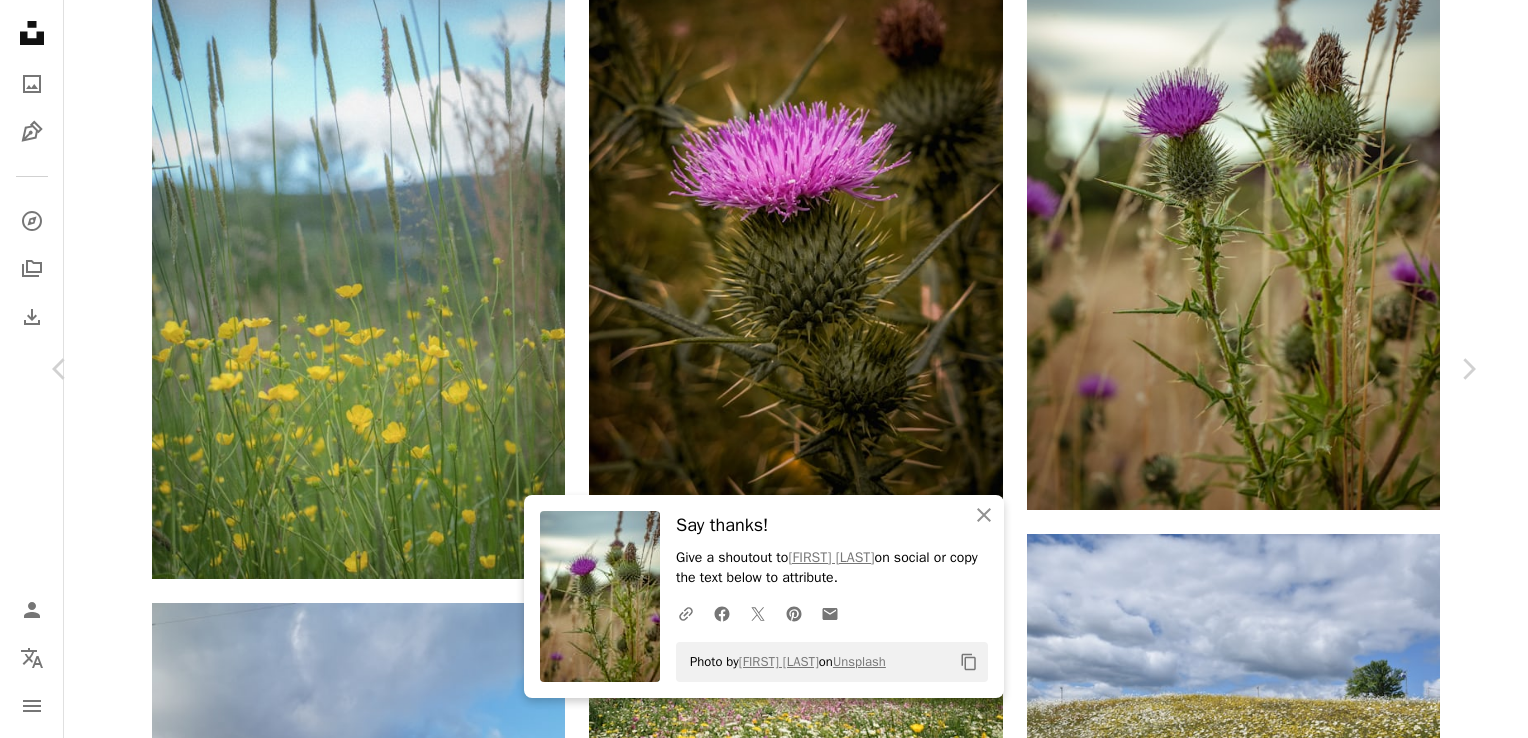 click on "Chevron down" 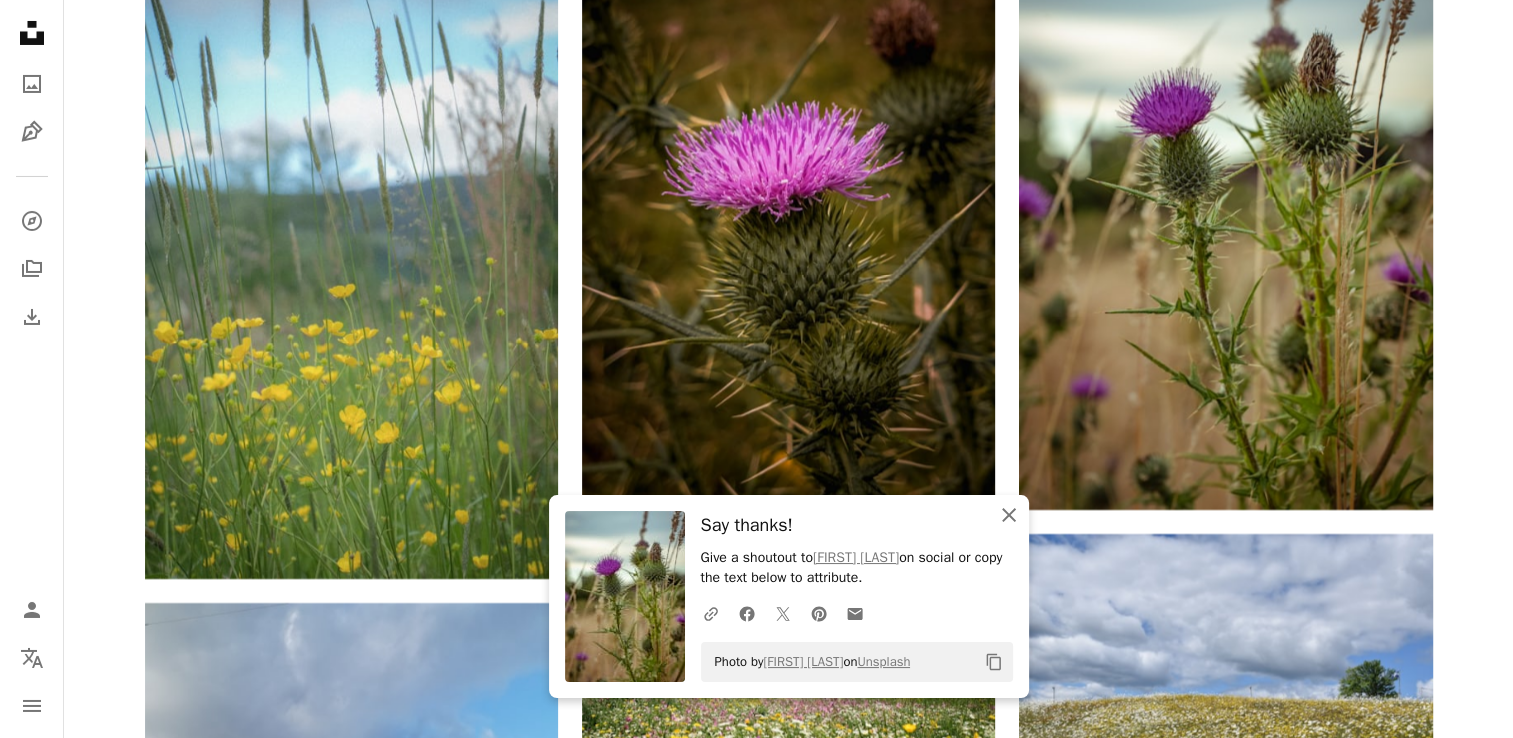 click 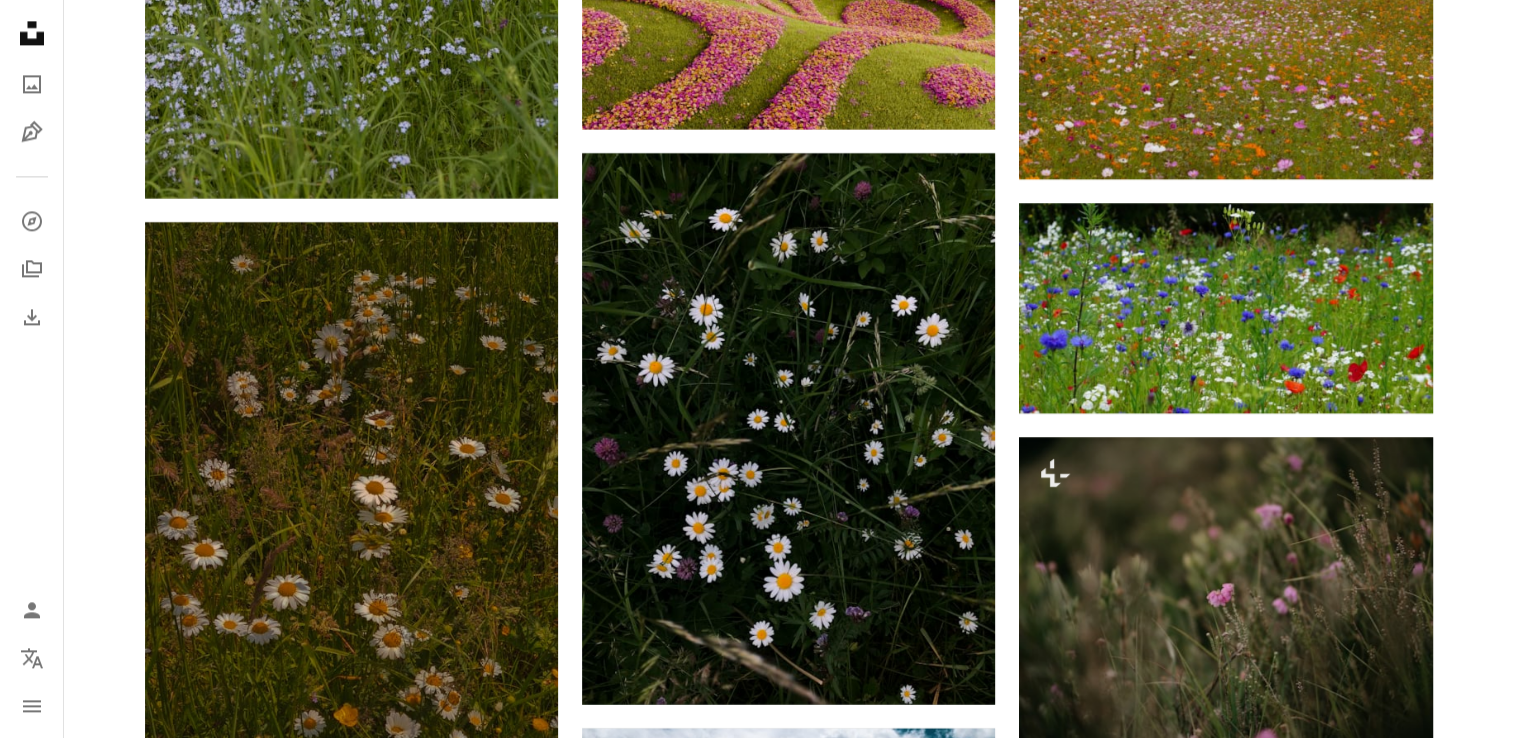 scroll, scrollTop: 10382, scrollLeft: 0, axis: vertical 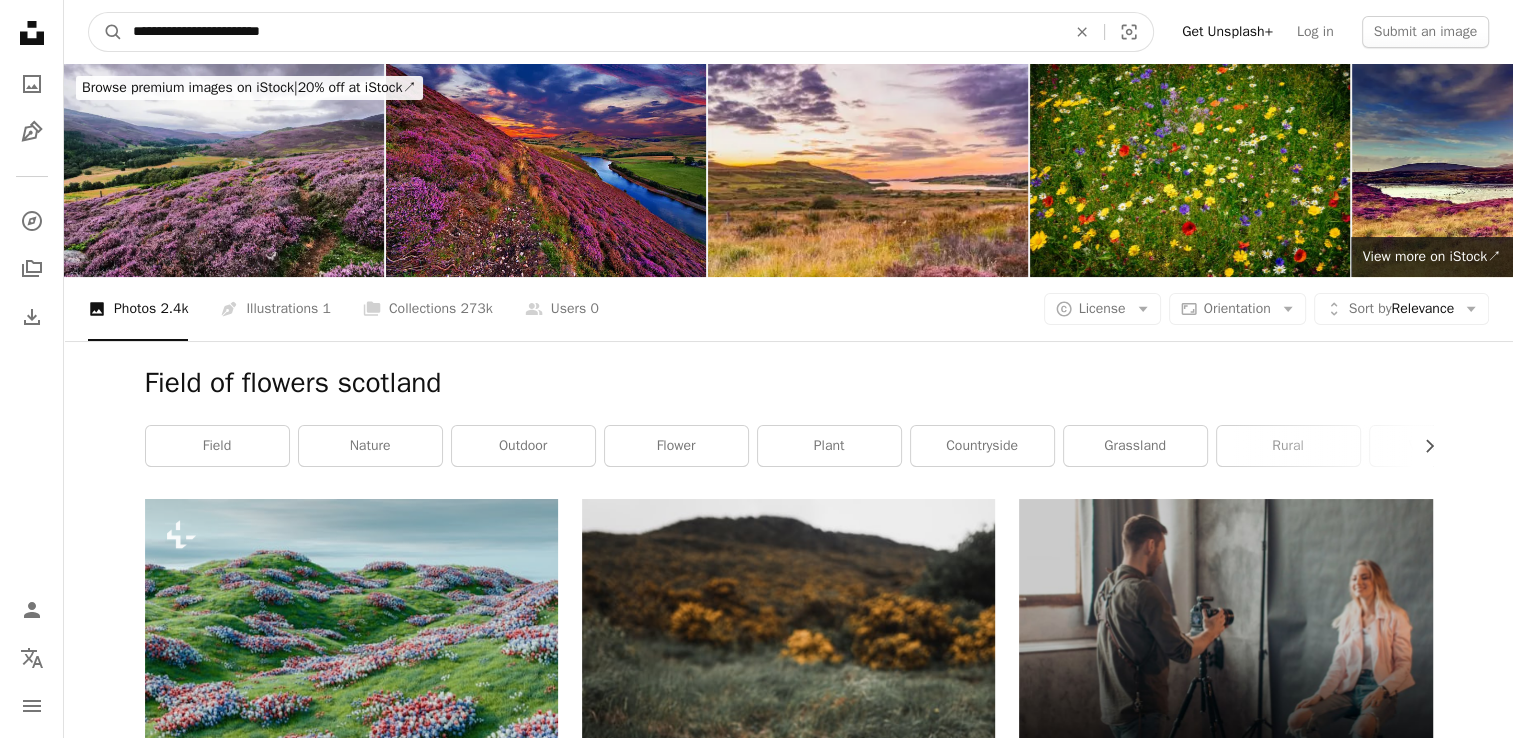 drag, startPoint x: 299, startPoint y: 27, endPoint x: -4, endPoint y: -2, distance: 304.3846 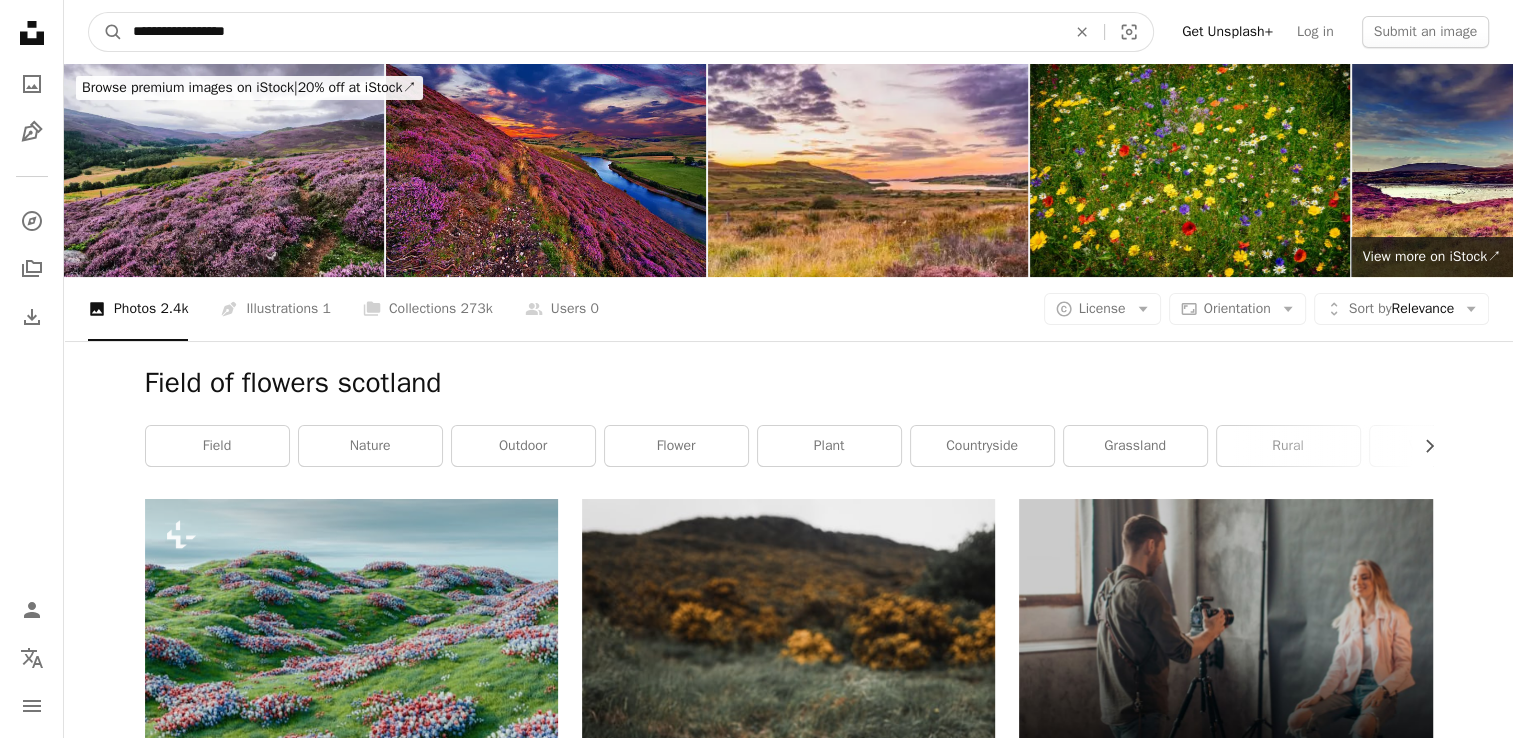 type on "**********" 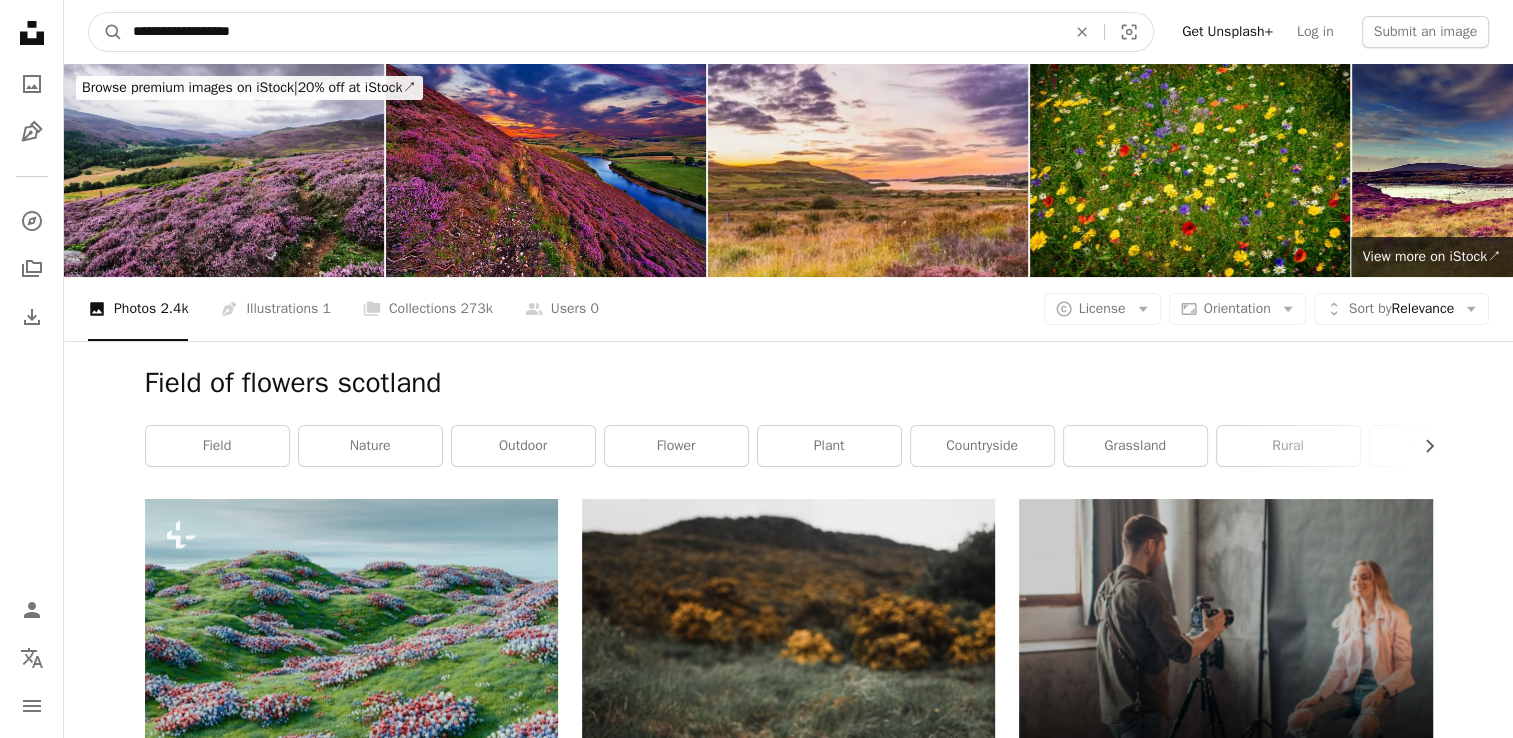 click on "A magnifying glass" at bounding box center [106, 32] 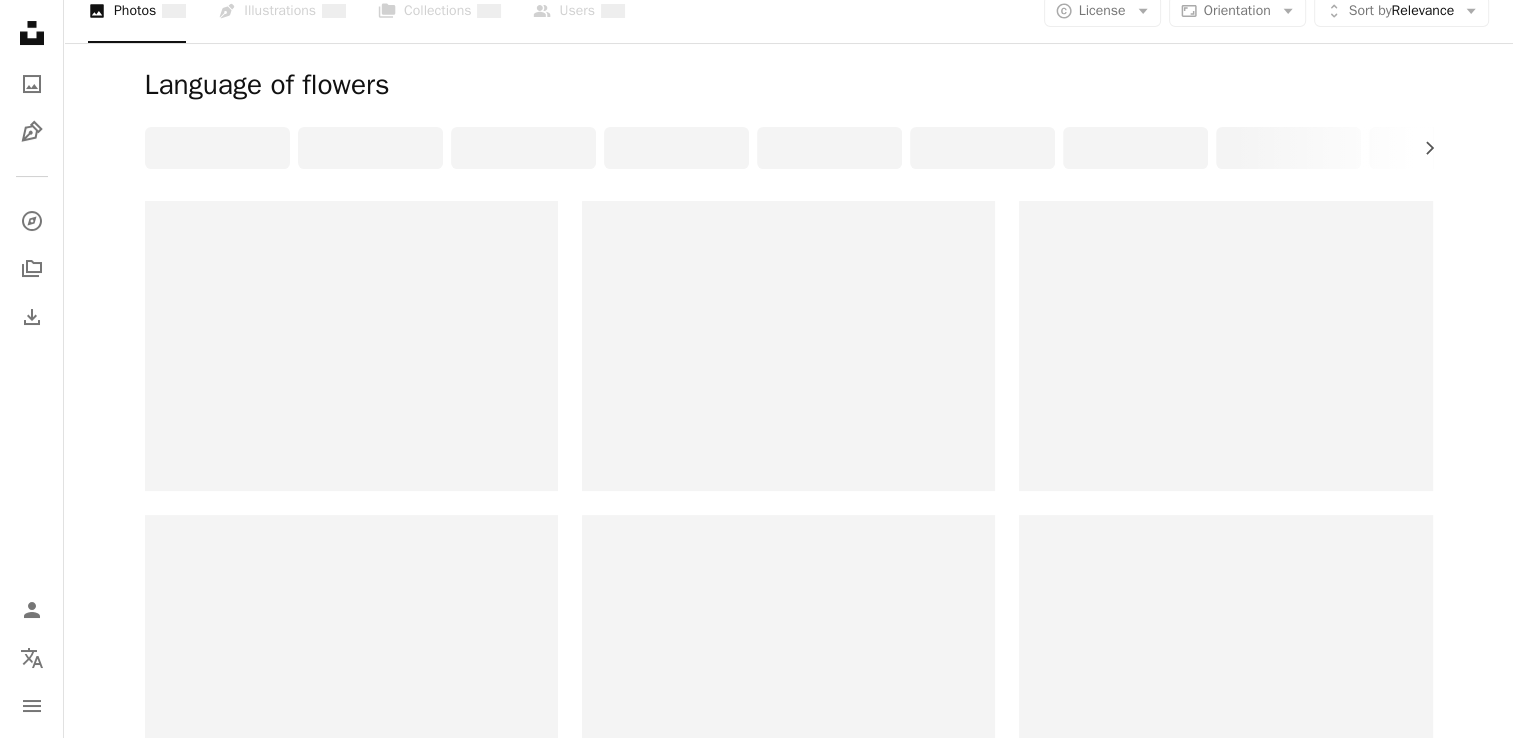 scroll, scrollTop: 306, scrollLeft: 0, axis: vertical 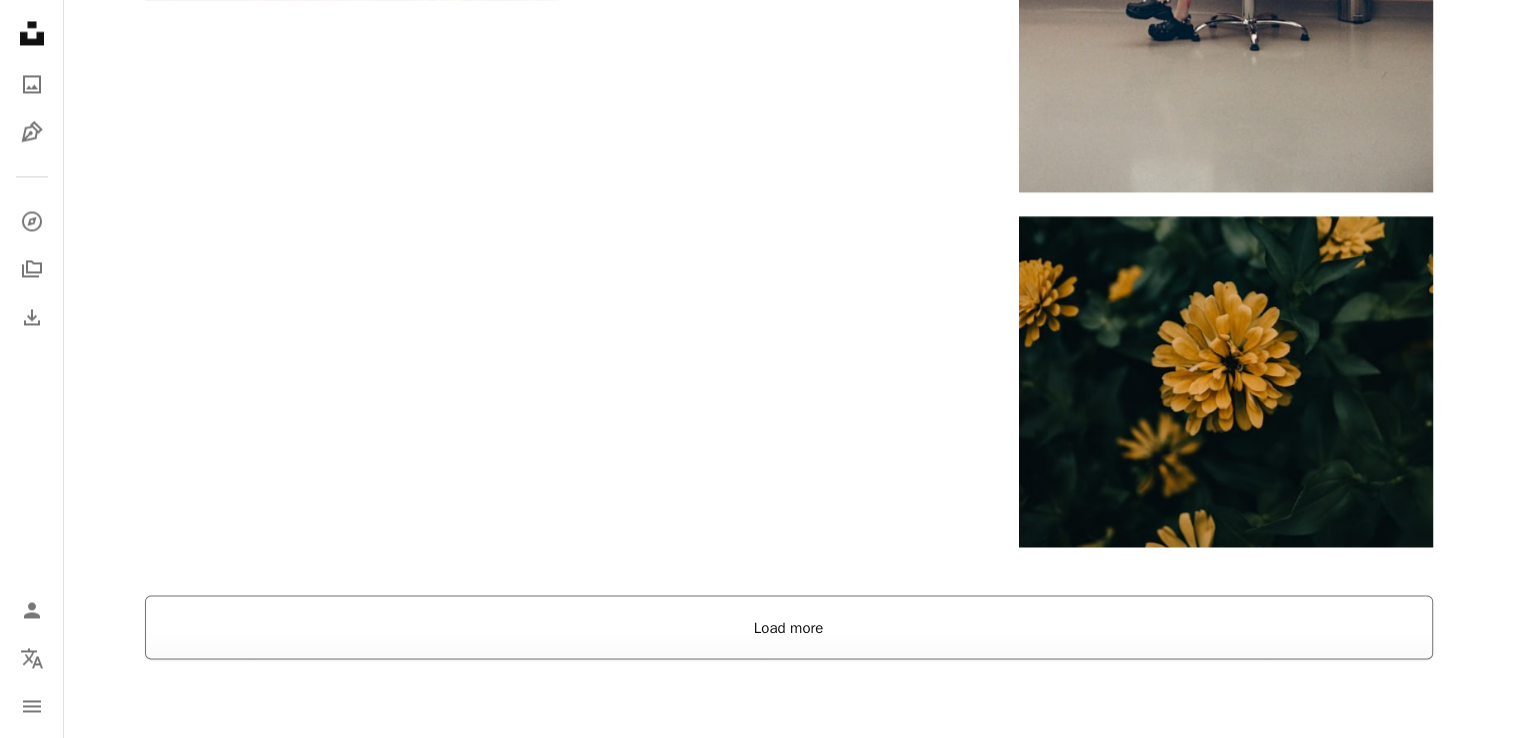 click on "Load more" at bounding box center [789, 627] 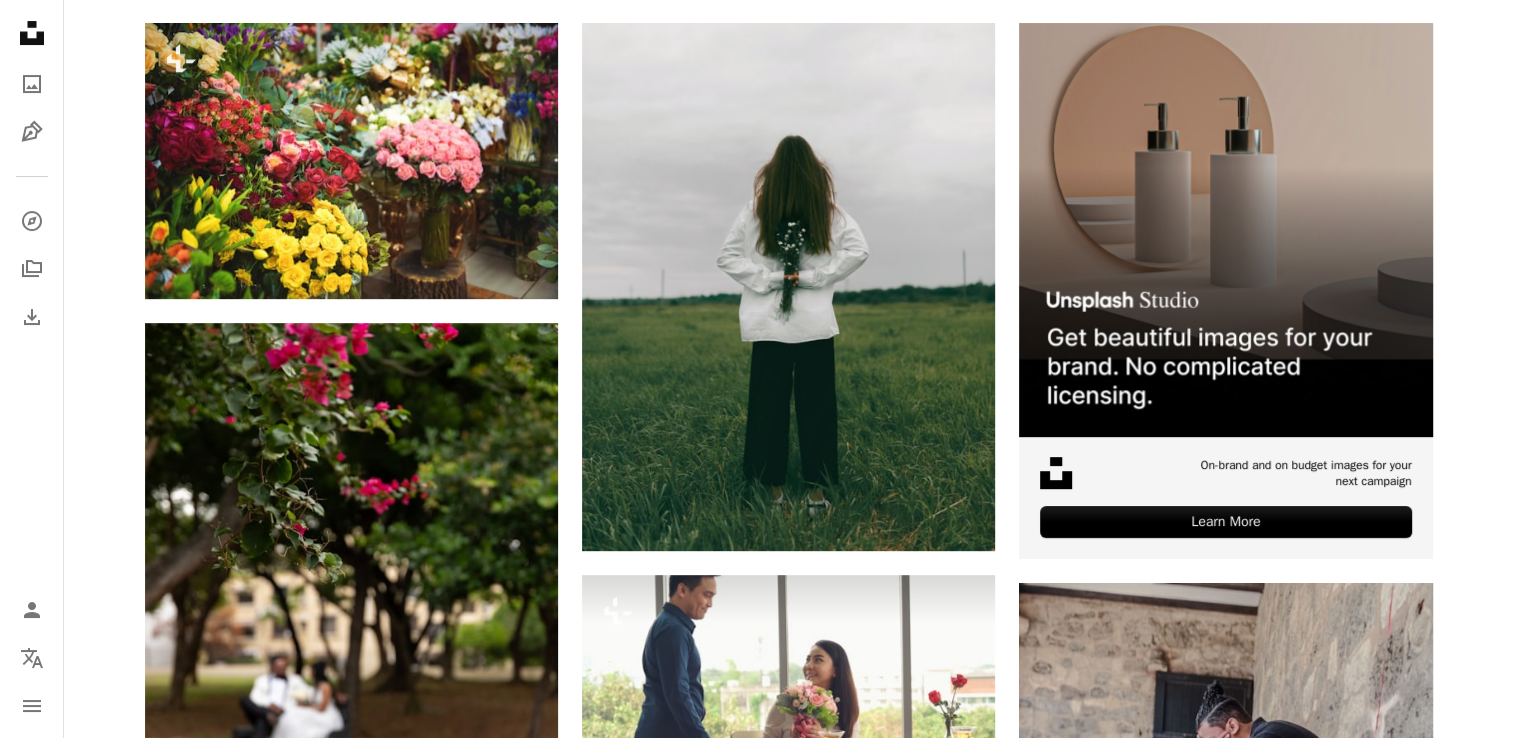 scroll, scrollTop: 0, scrollLeft: 0, axis: both 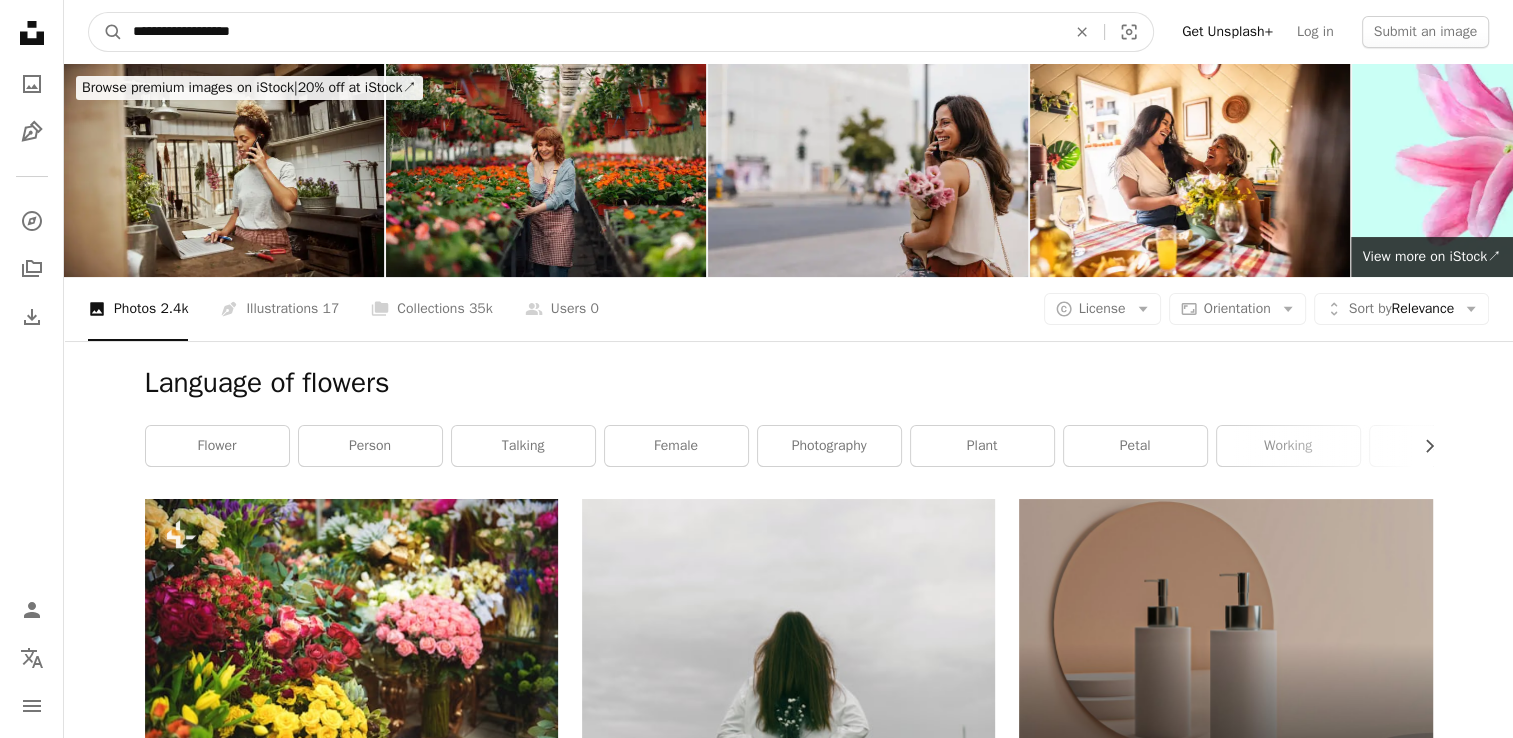 drag, startPoint x: 292, startPoint y: 25, endPoint x: -4, endPoint y: 23, distance: 296.00674 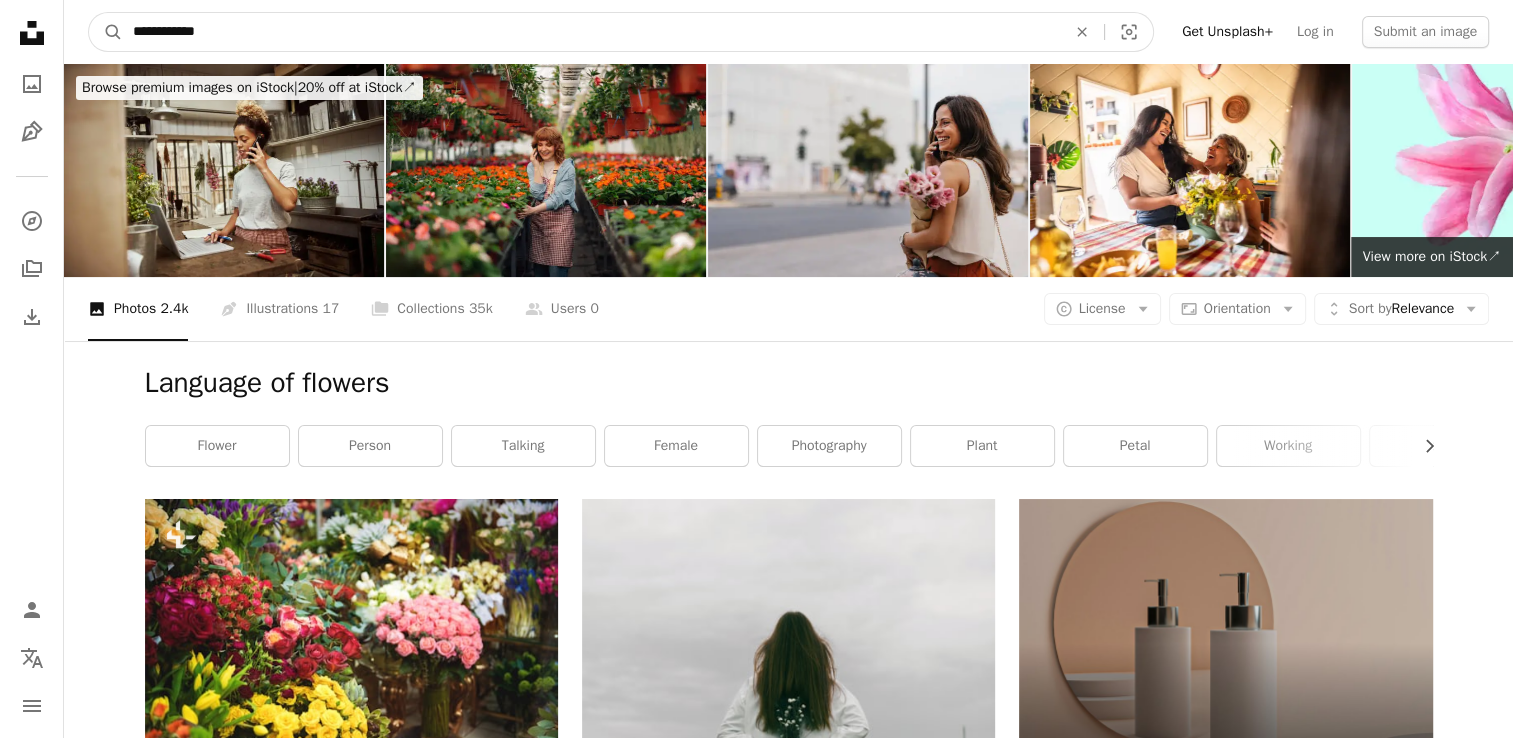 type on "**********" 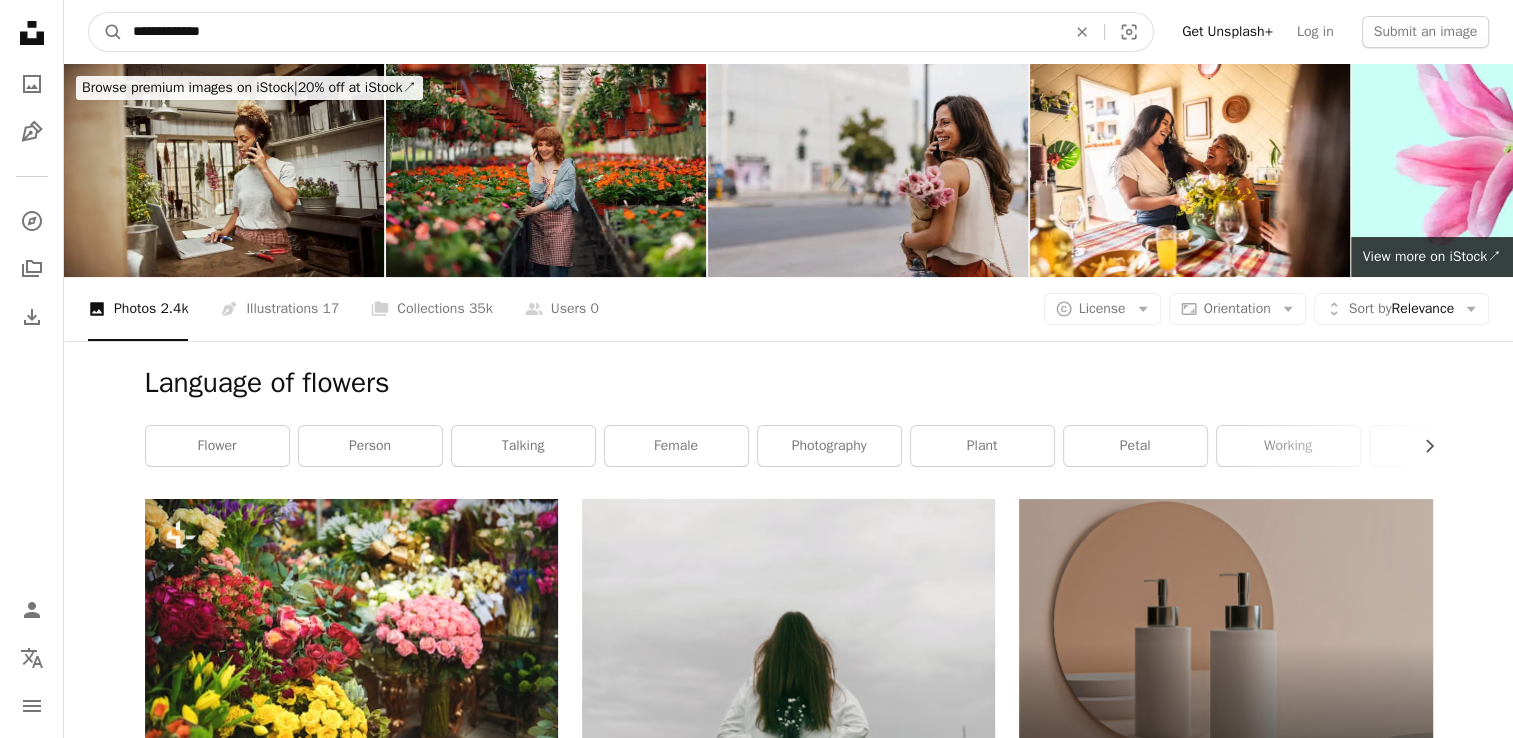 click on "A magnifying glass" at bounding box center (106, 32) 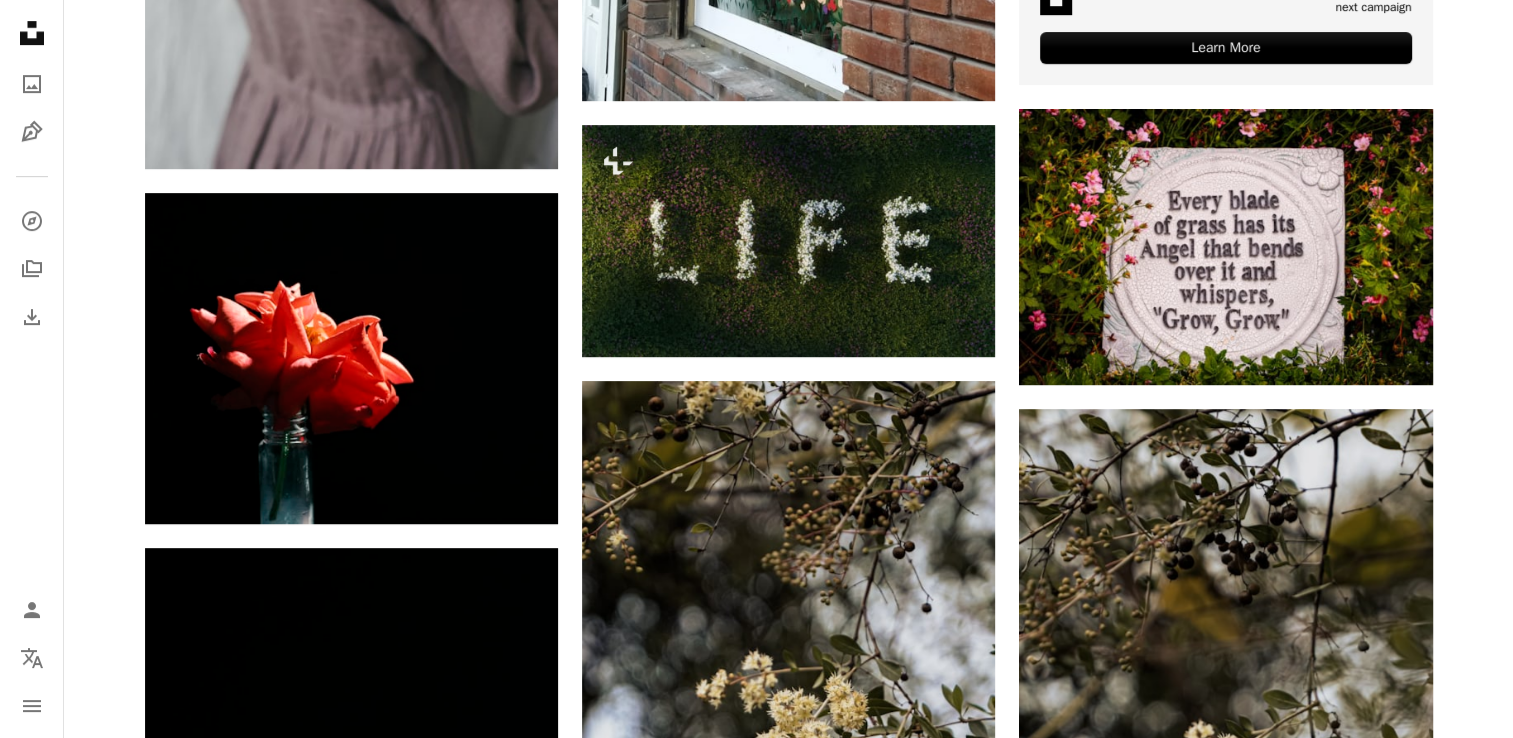 scroll, scrollTop: 956, scrollLeft: 0, axis: vertical 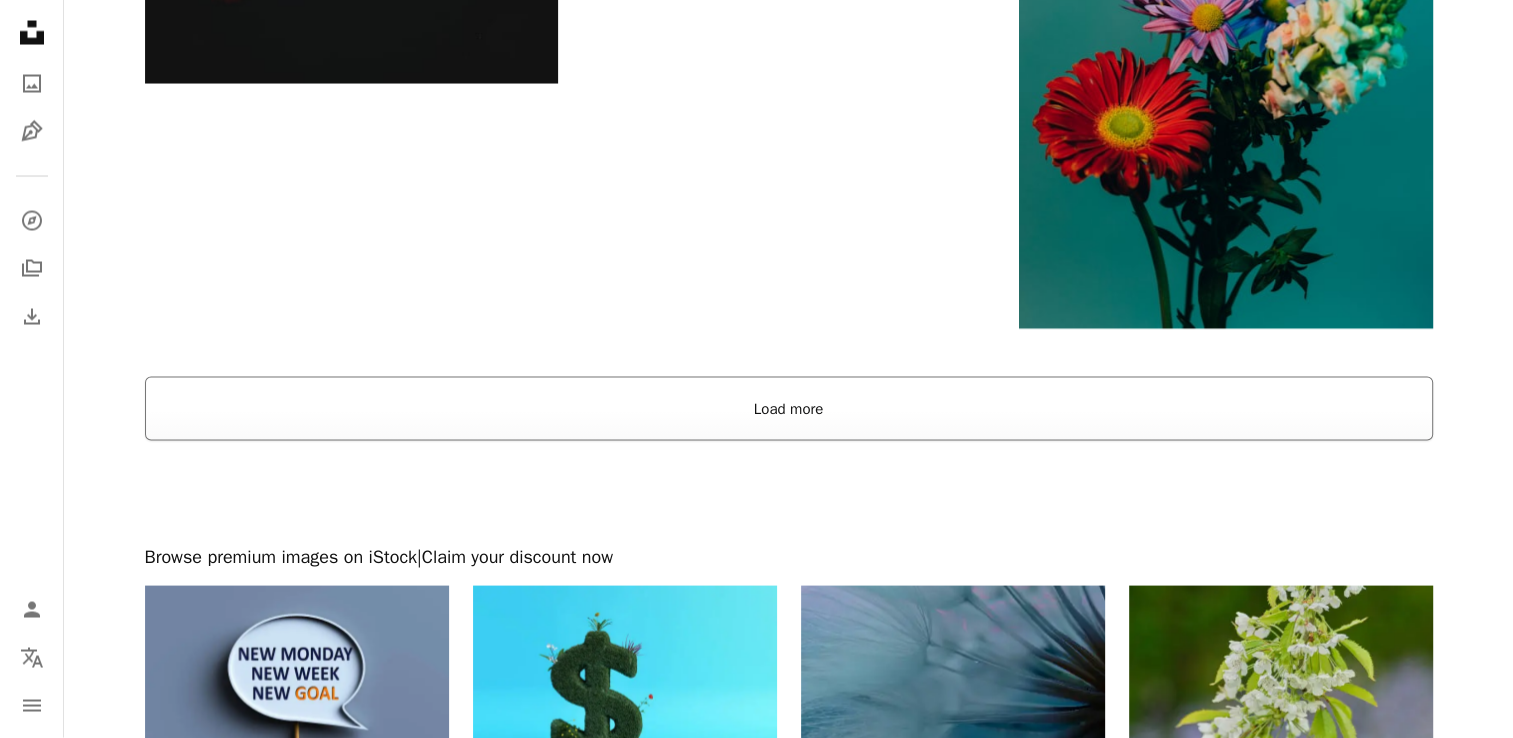 click on "Load more" at bounding box center (789, 409) 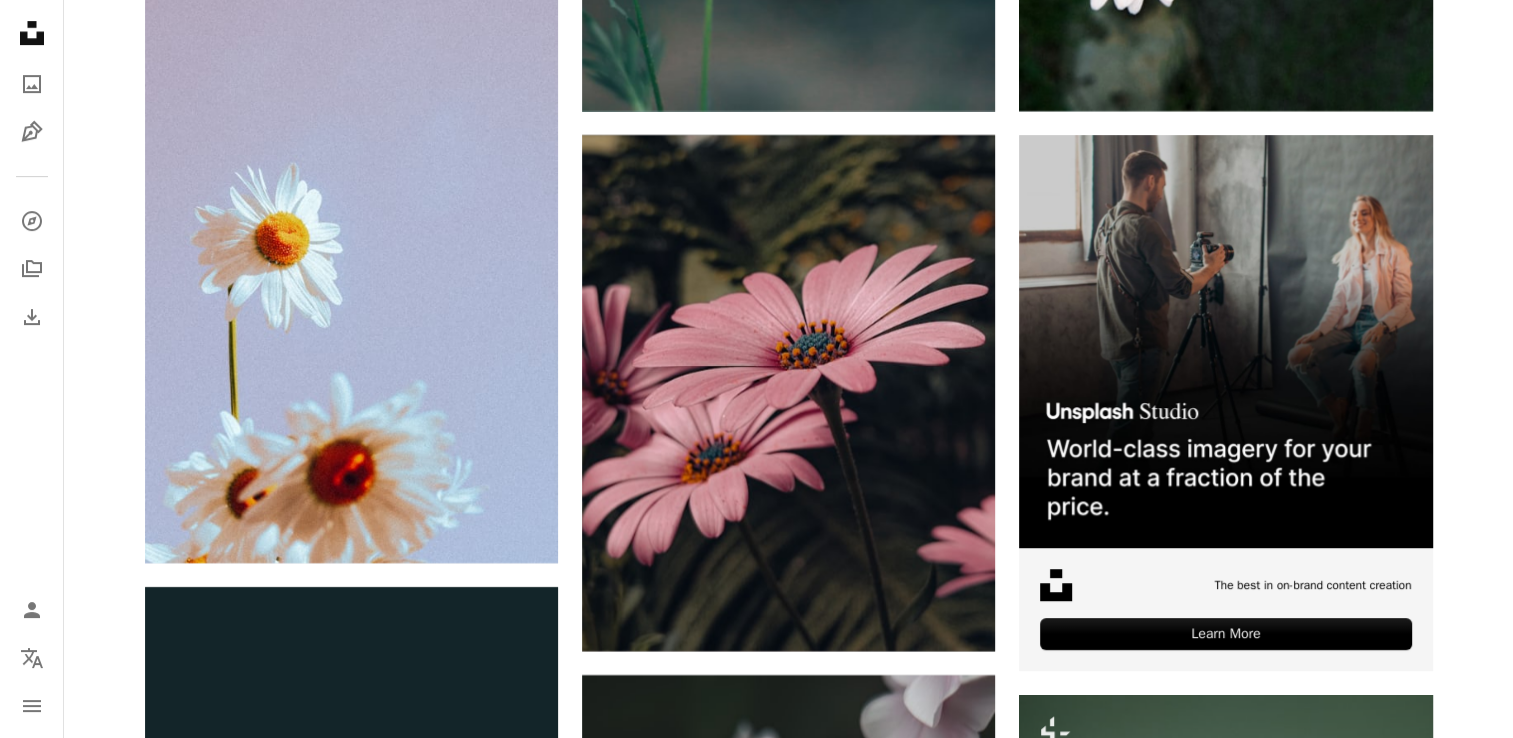 scroll, scrollTop: 8490, scrollLeft: 0, axis: vertical 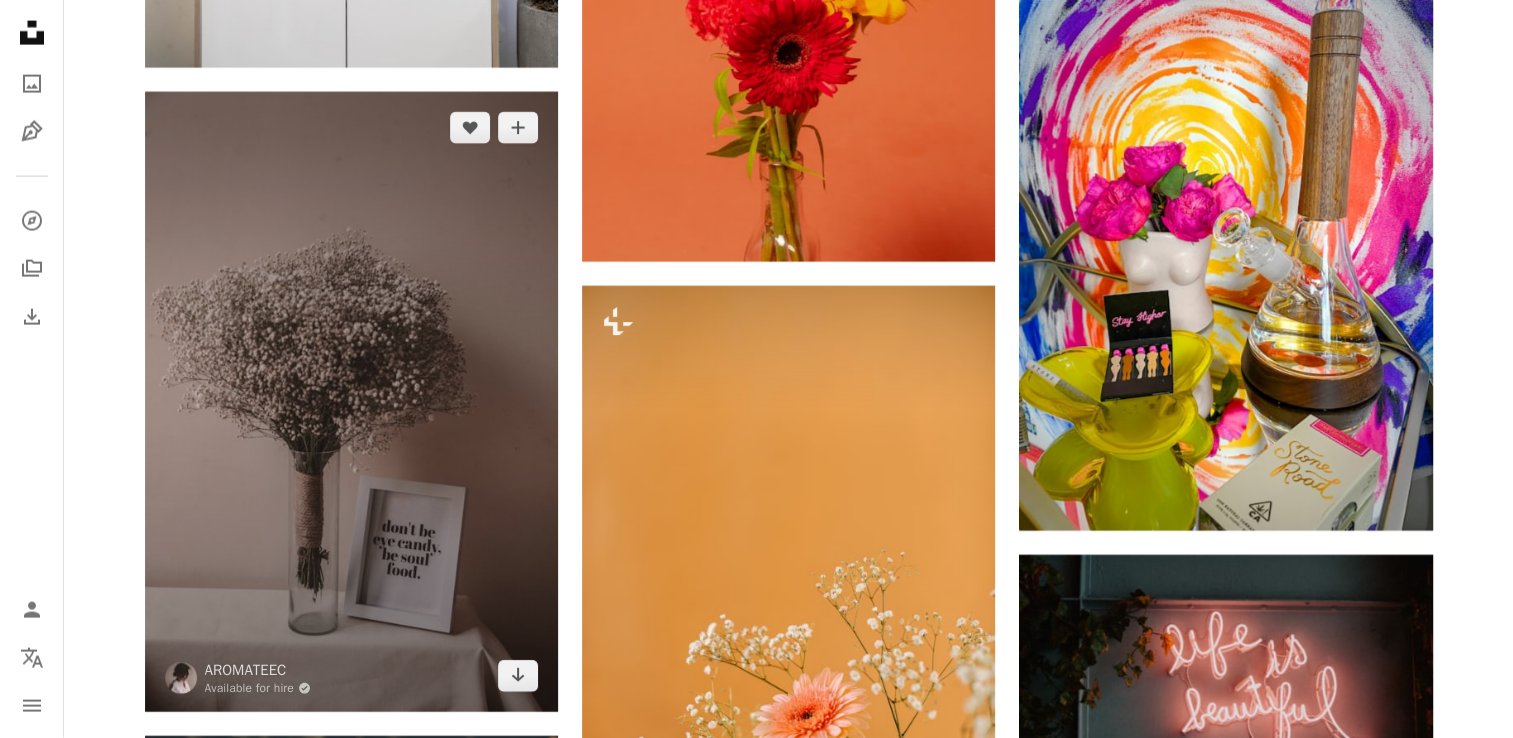 click at bounding box center (351, 402) 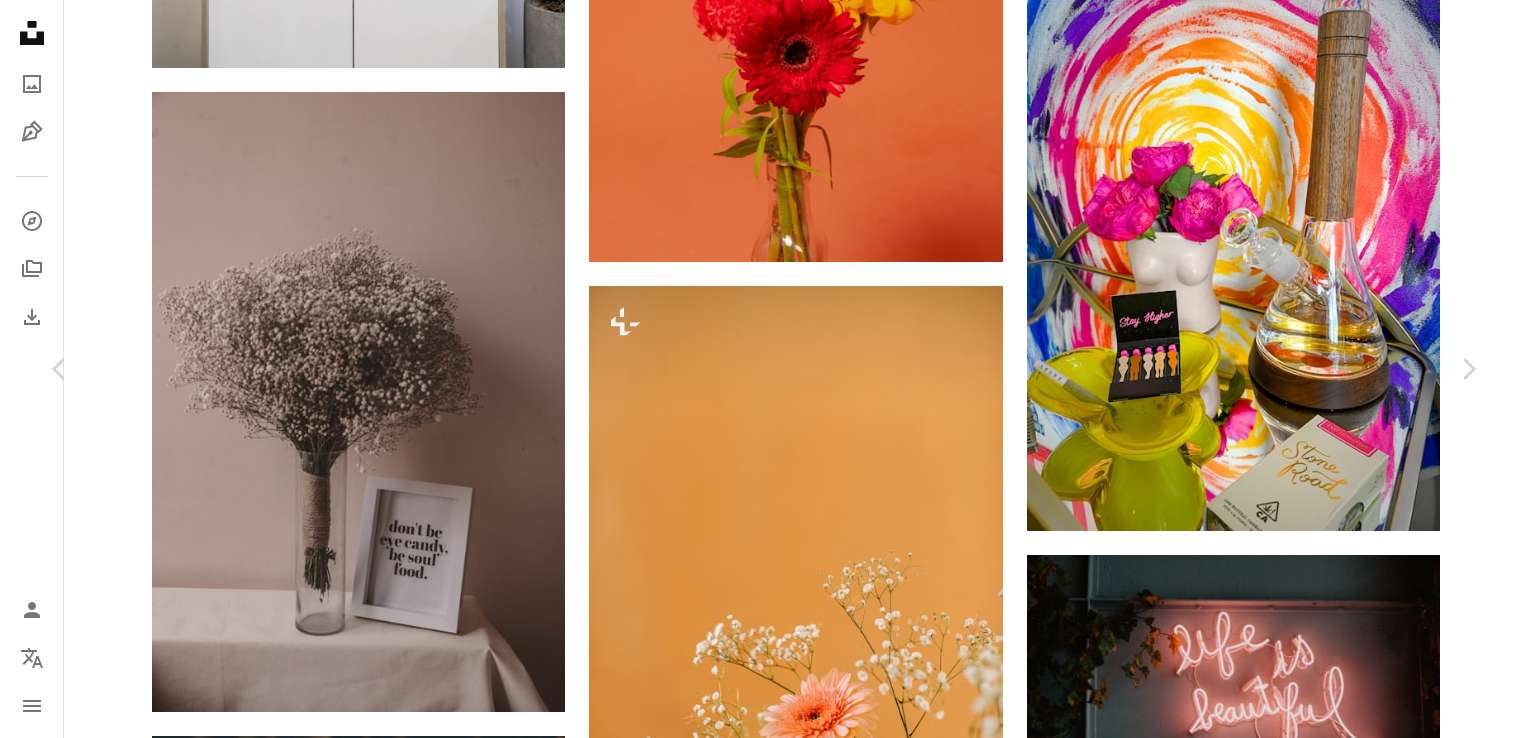 scroll, scrollTop: 1338, scrollLeft: 0, axis: vertical 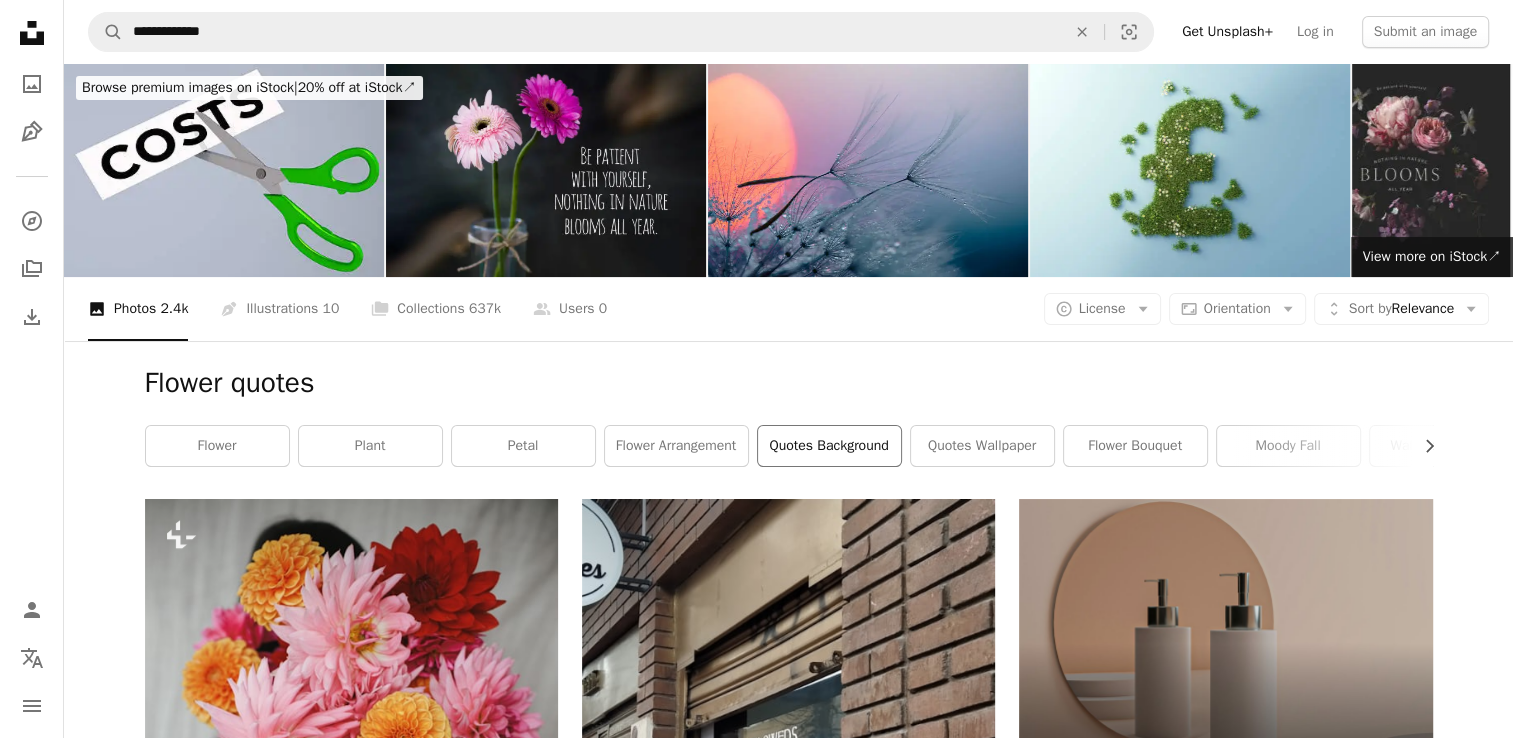 click on "quotes background" at bounding box center (829, 446) 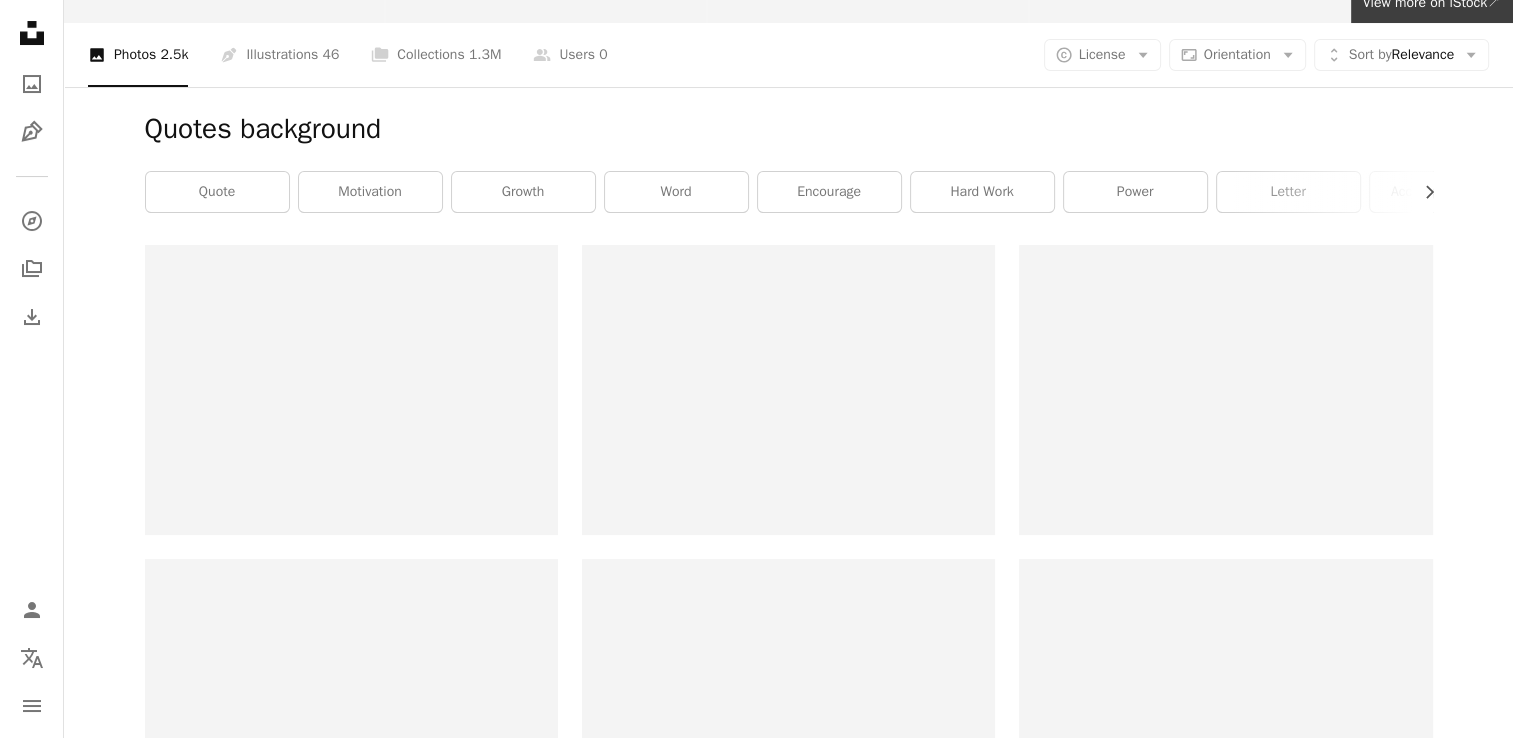 scroll, scrollTop: 248, scrollLeft: 0, axis: vertical 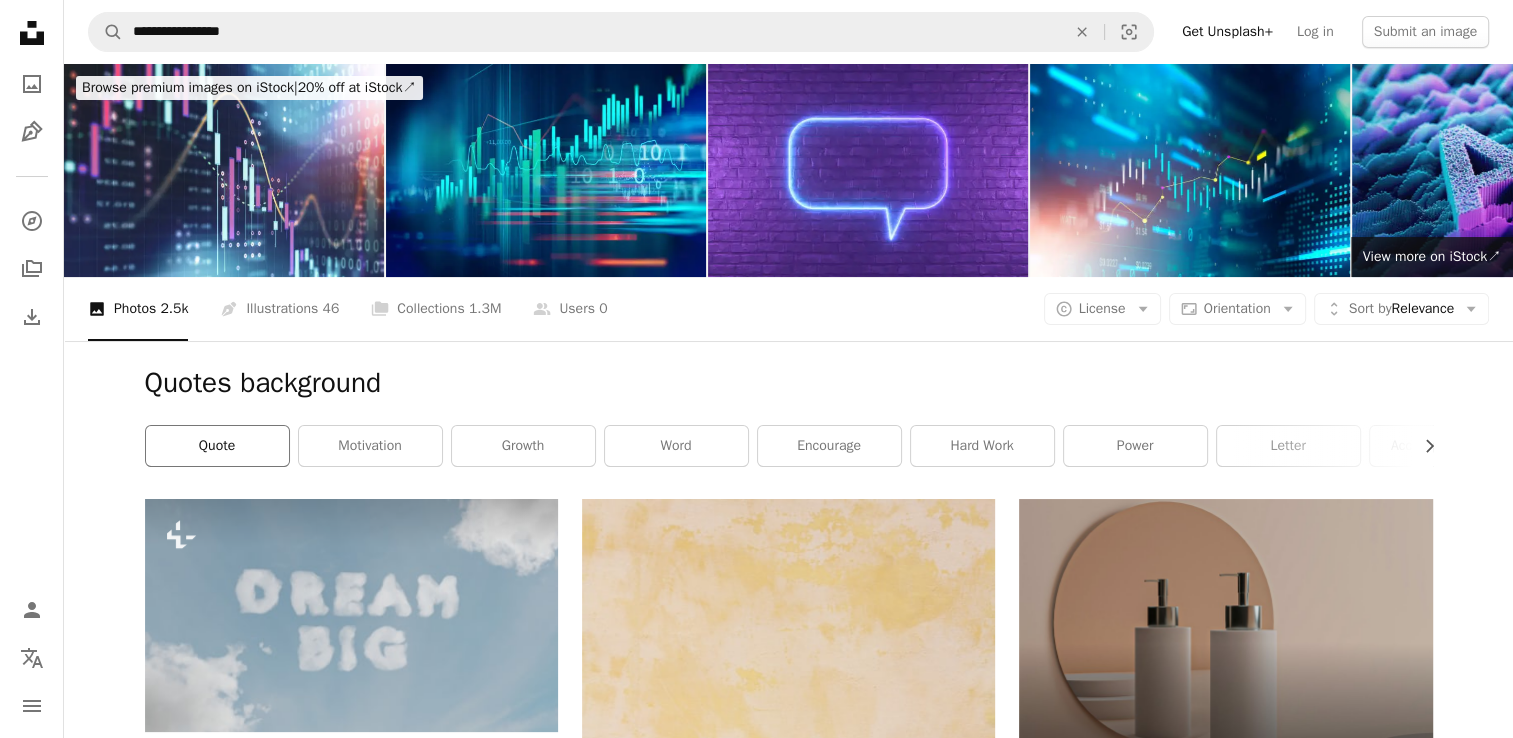 click on "quote" at bounding box center [217, 446] 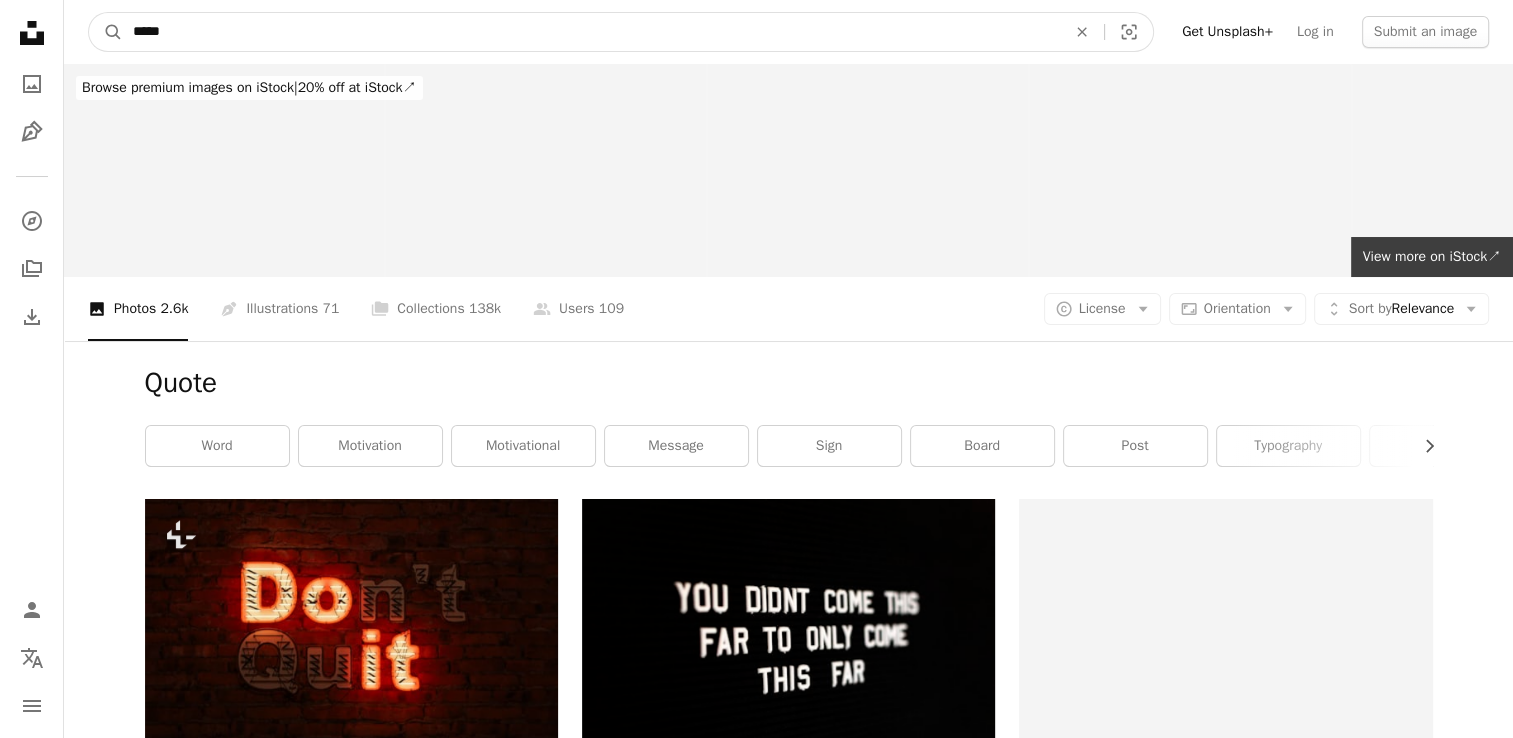 click on "*****" at bounding box center (591, 32) 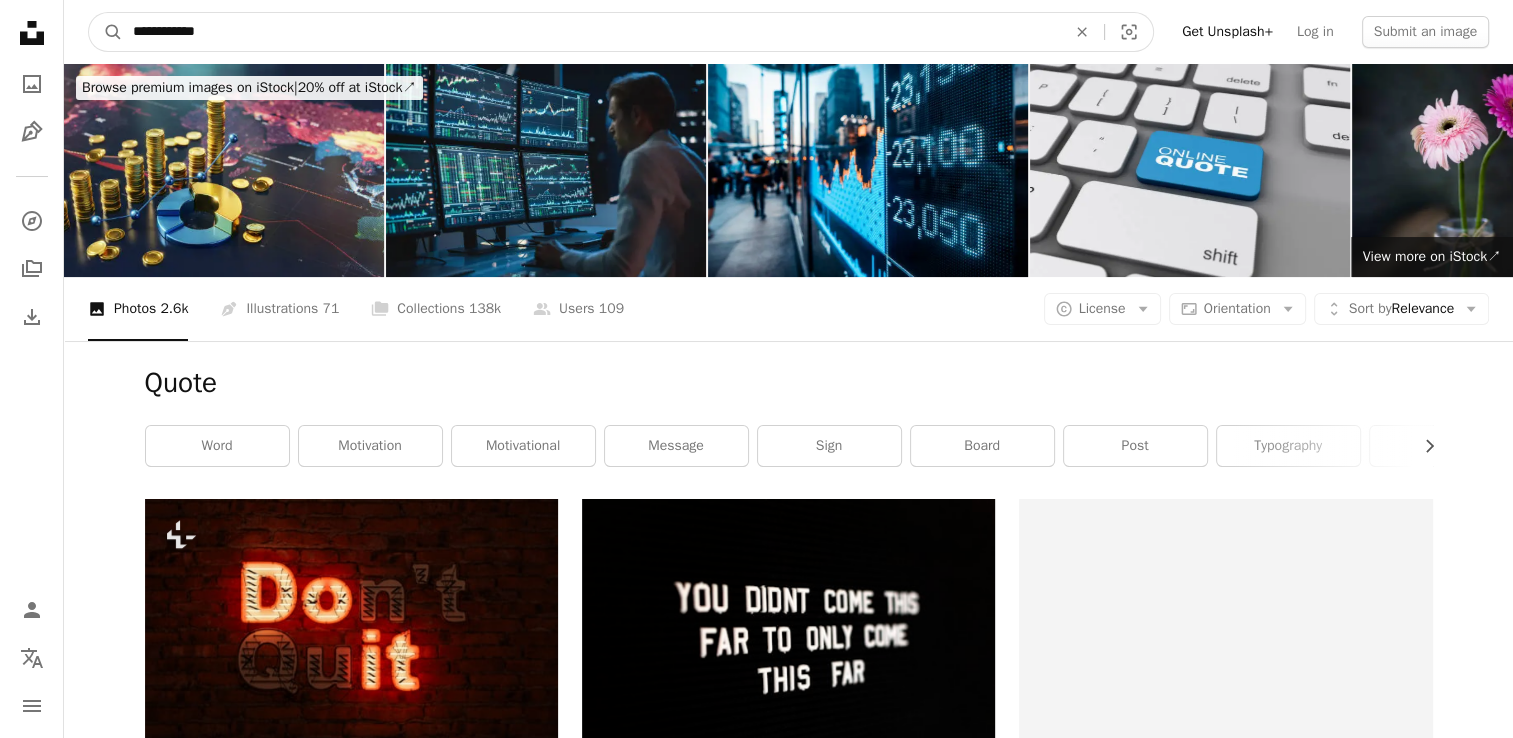 type on "**********" 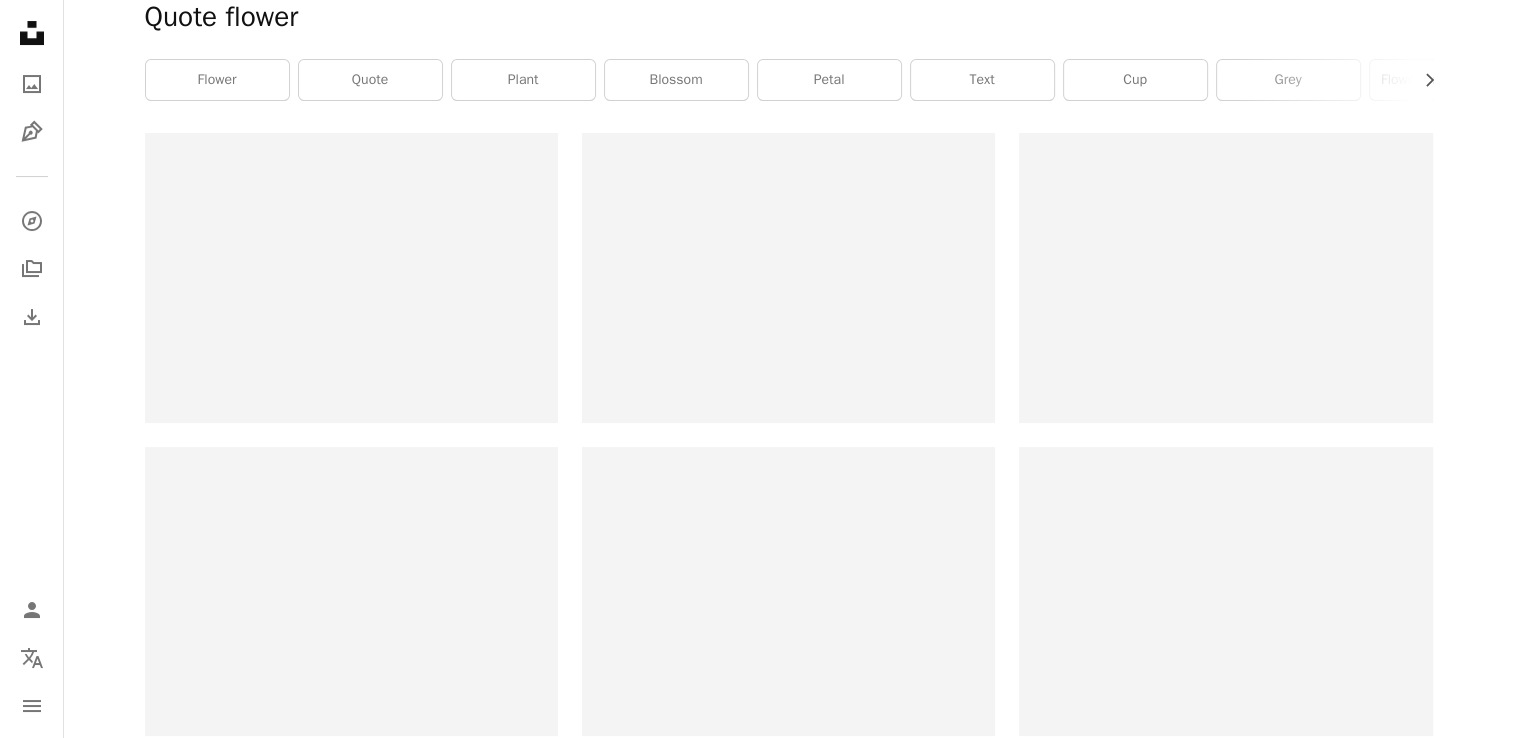 scroll, scrollTop: 376, scrollLeft: 0, axis: vertical 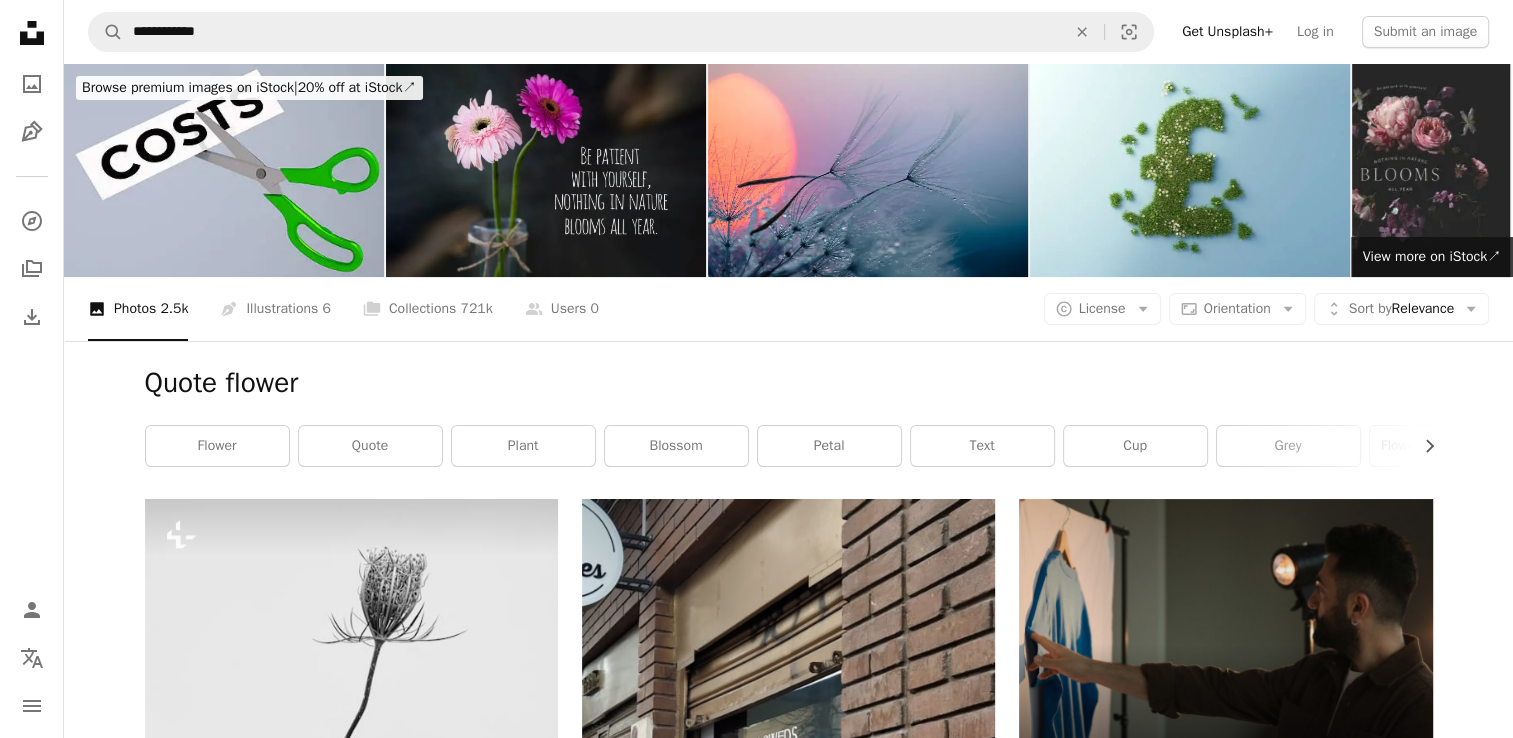 click 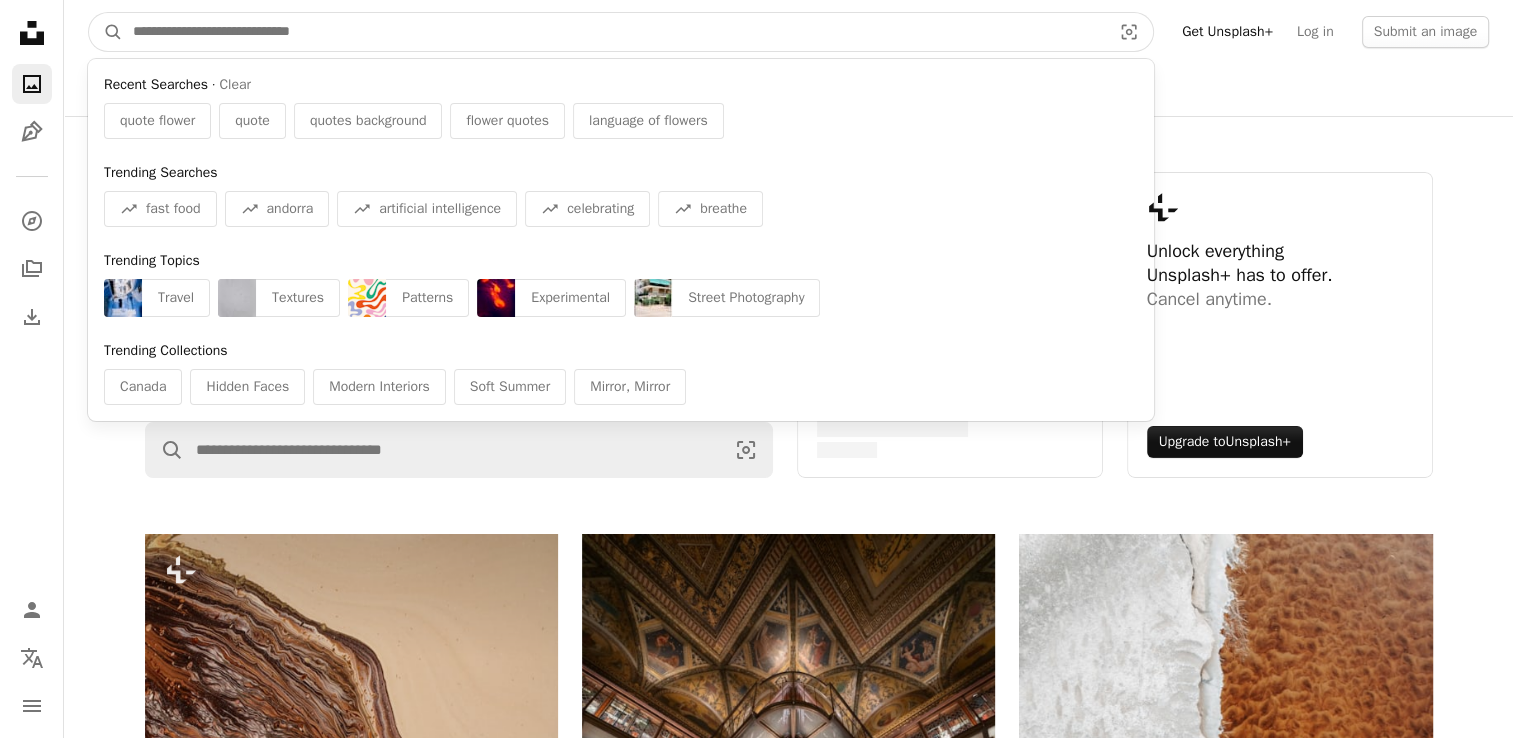 click at bounding box center (614, 32) 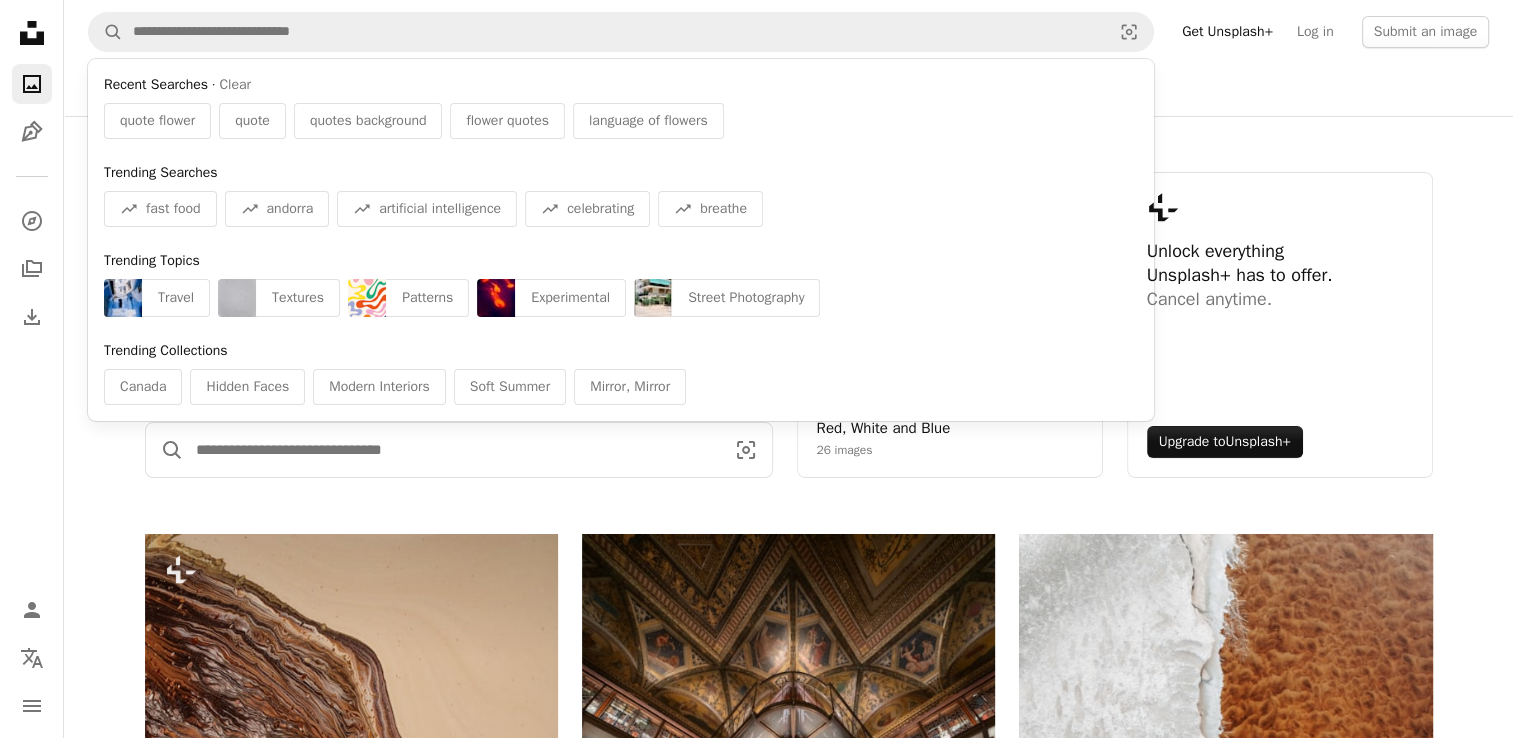 click at bounding box center [452, 450] 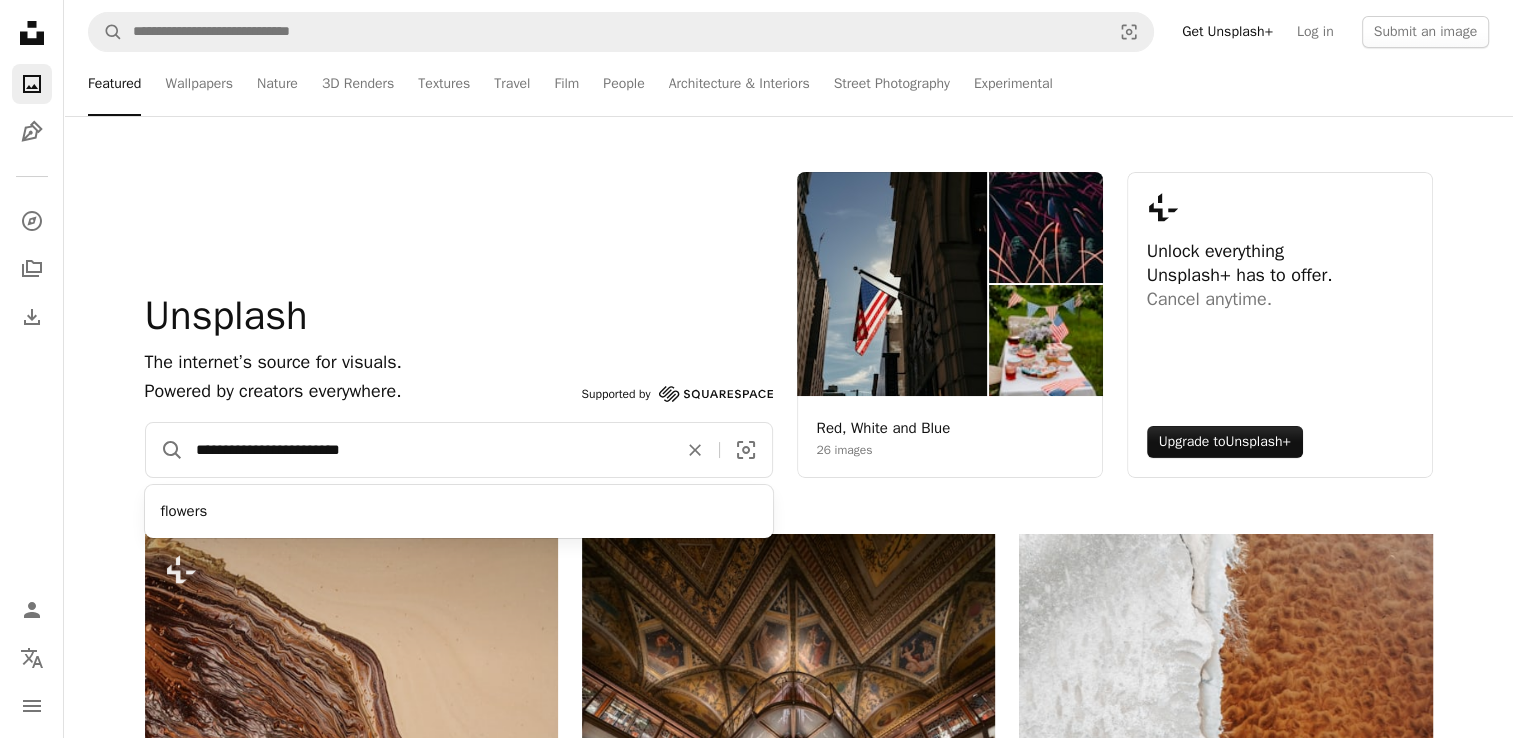 type on "**********" 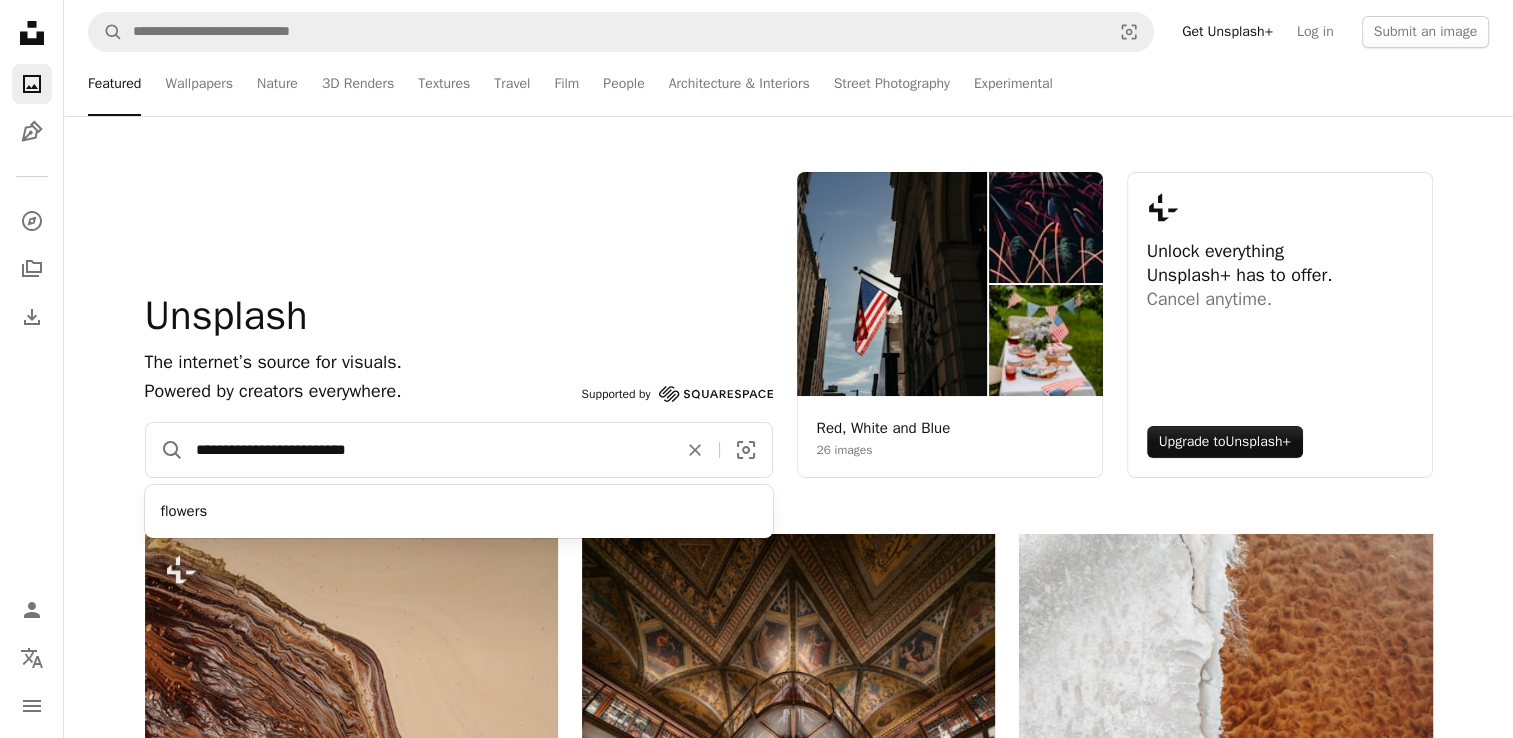 click on "A magnifying glass" at bounding box center [165, 450] 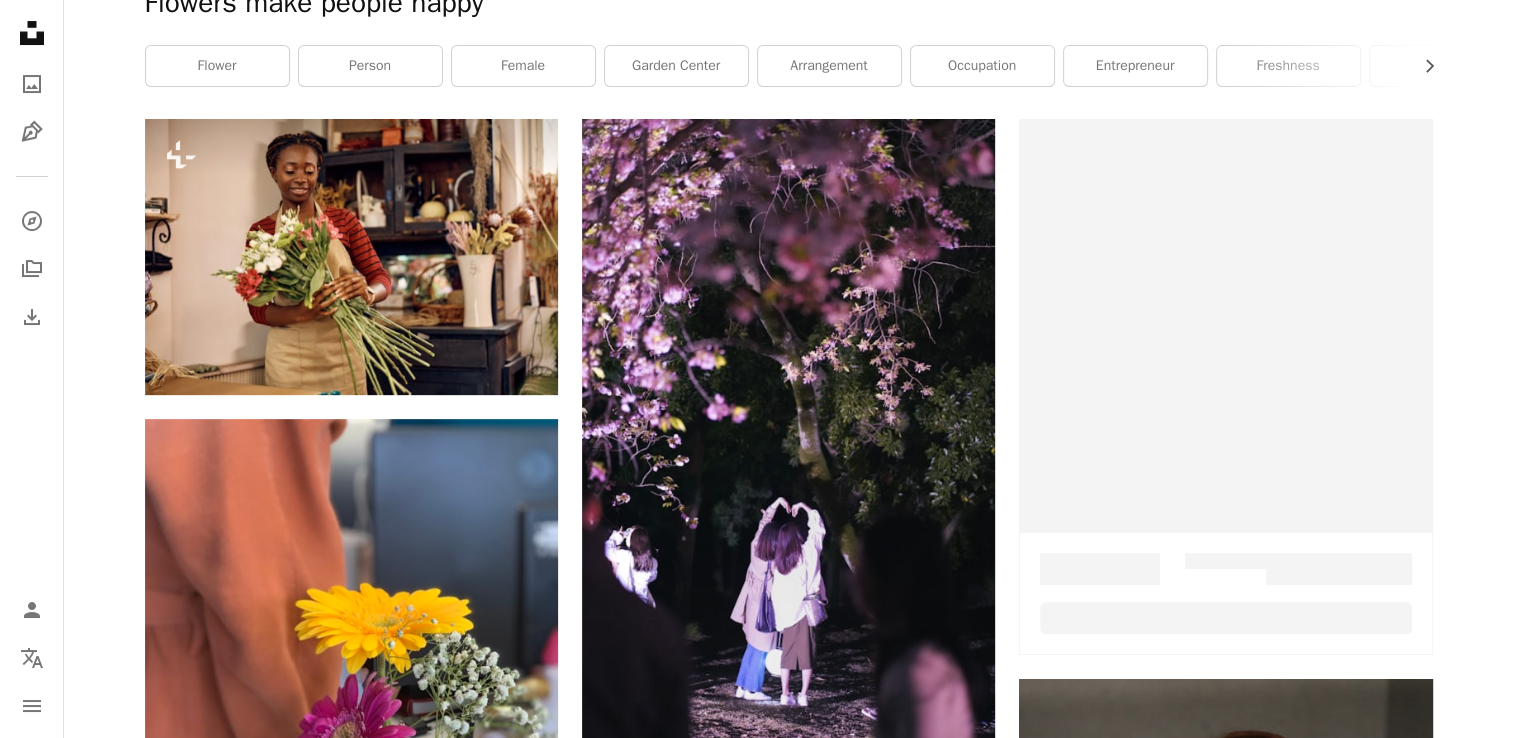 scroll, scrollTop: 405, scrollLeft: 0, axis: vertical 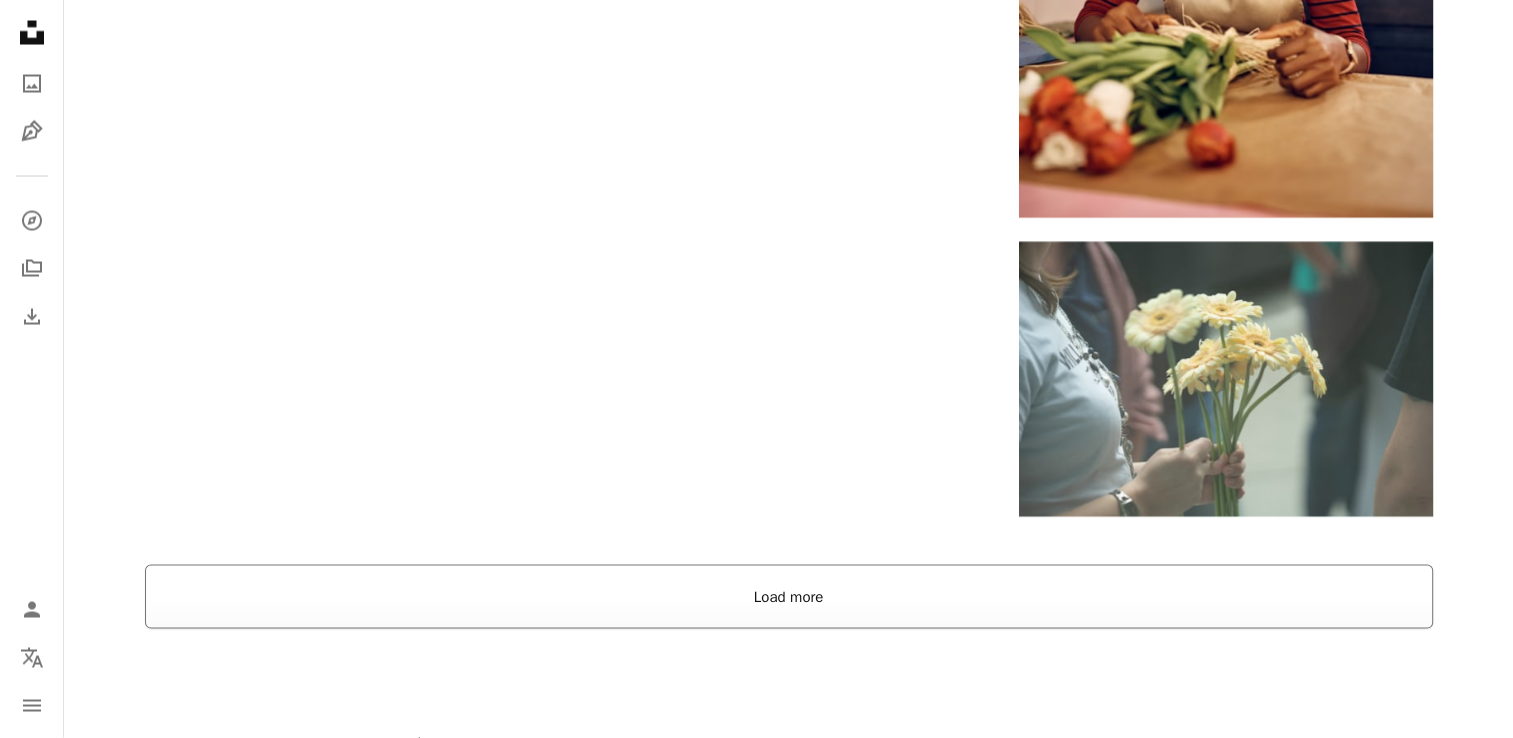 click on "Load more" at bounding box center [789, 597] 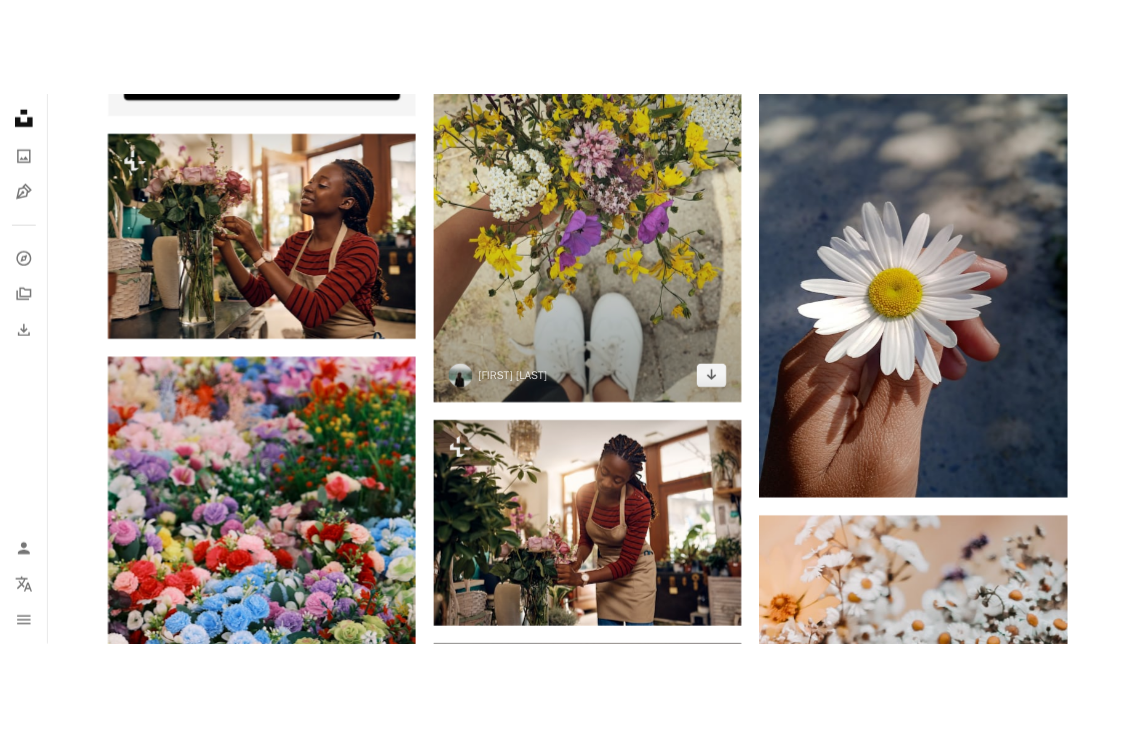scroll, scrollTop: 4208, scrollLeft: 0, axis: vertical 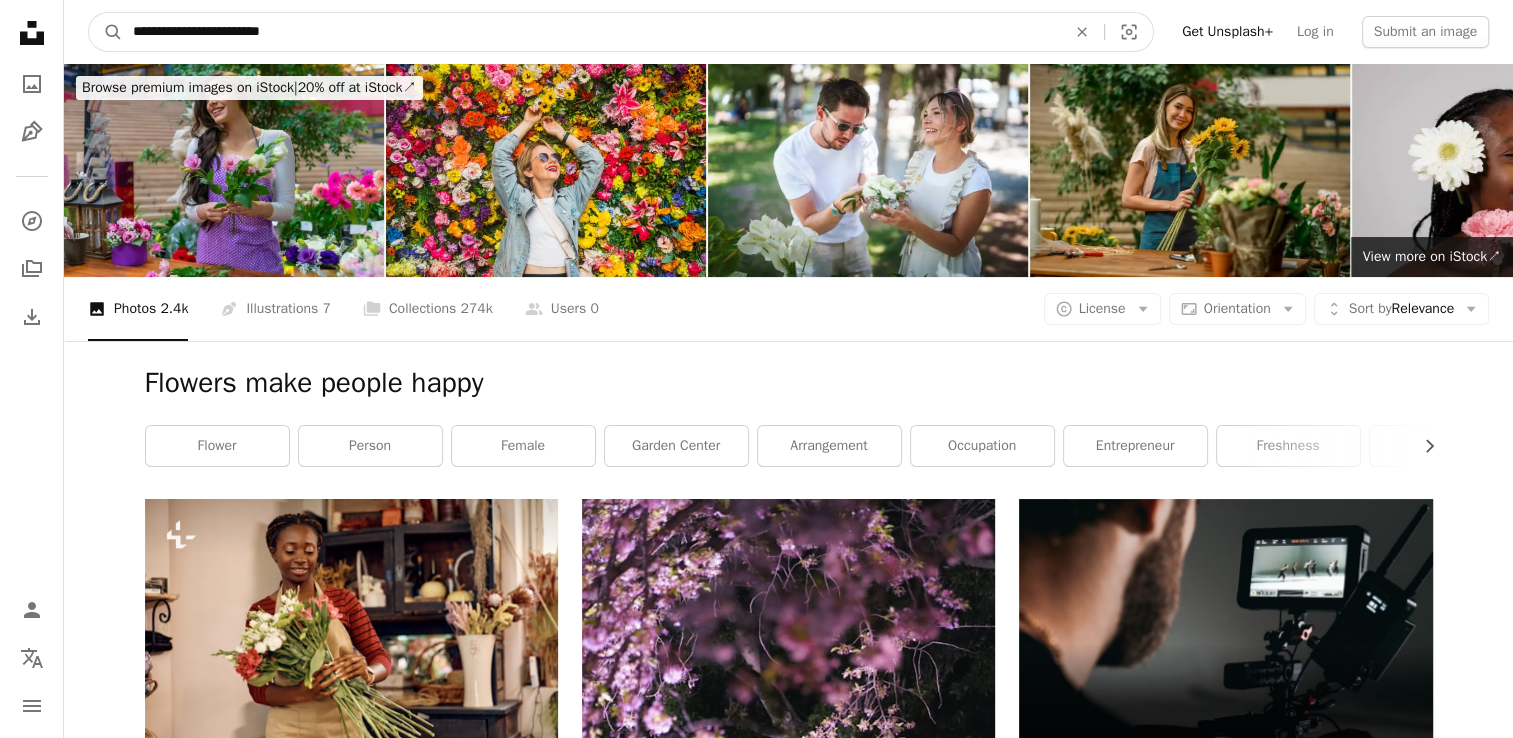 drag, startPoint x: 346, startPoint y: 39, endPoint x: 13, endPoint y: -16, distance: 337.51147 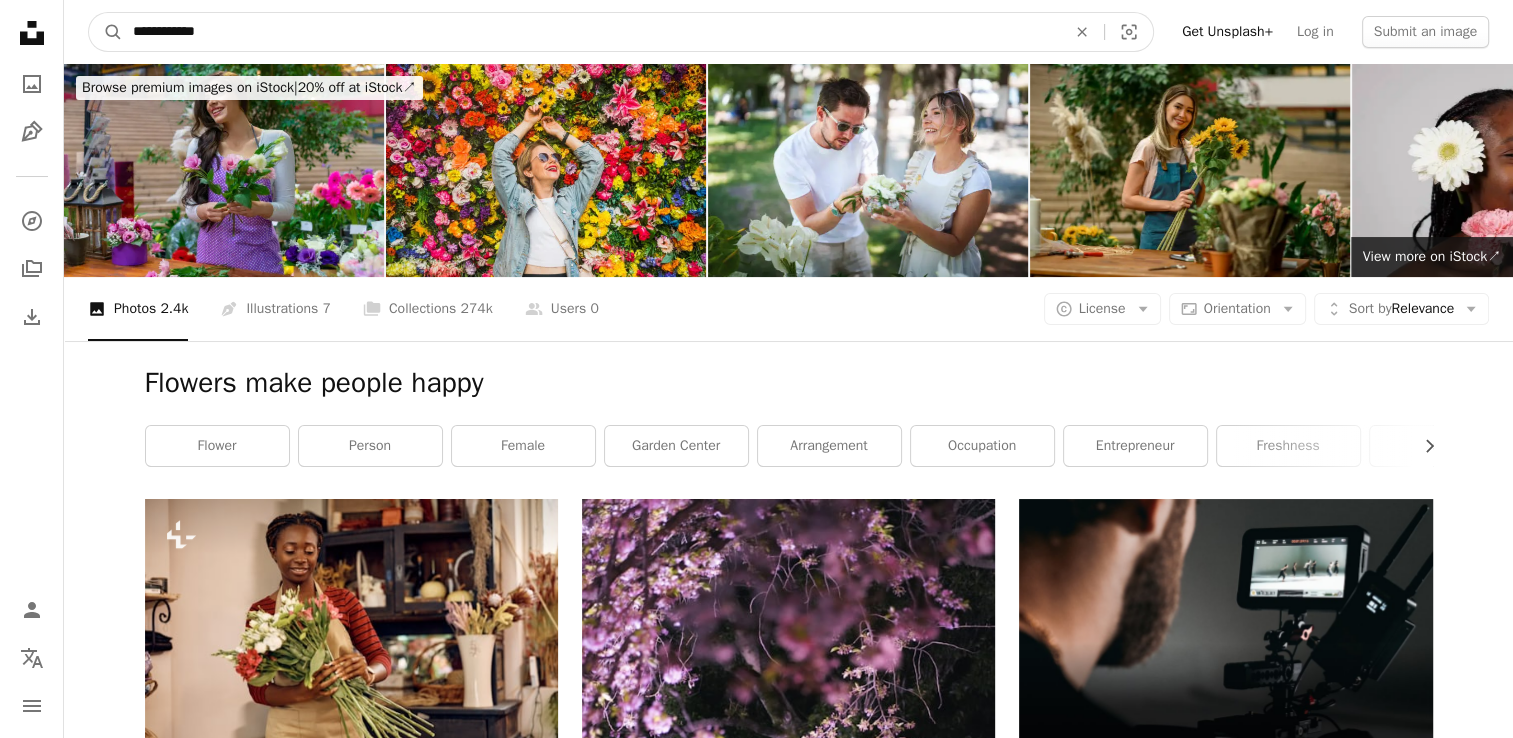 type on "**********" 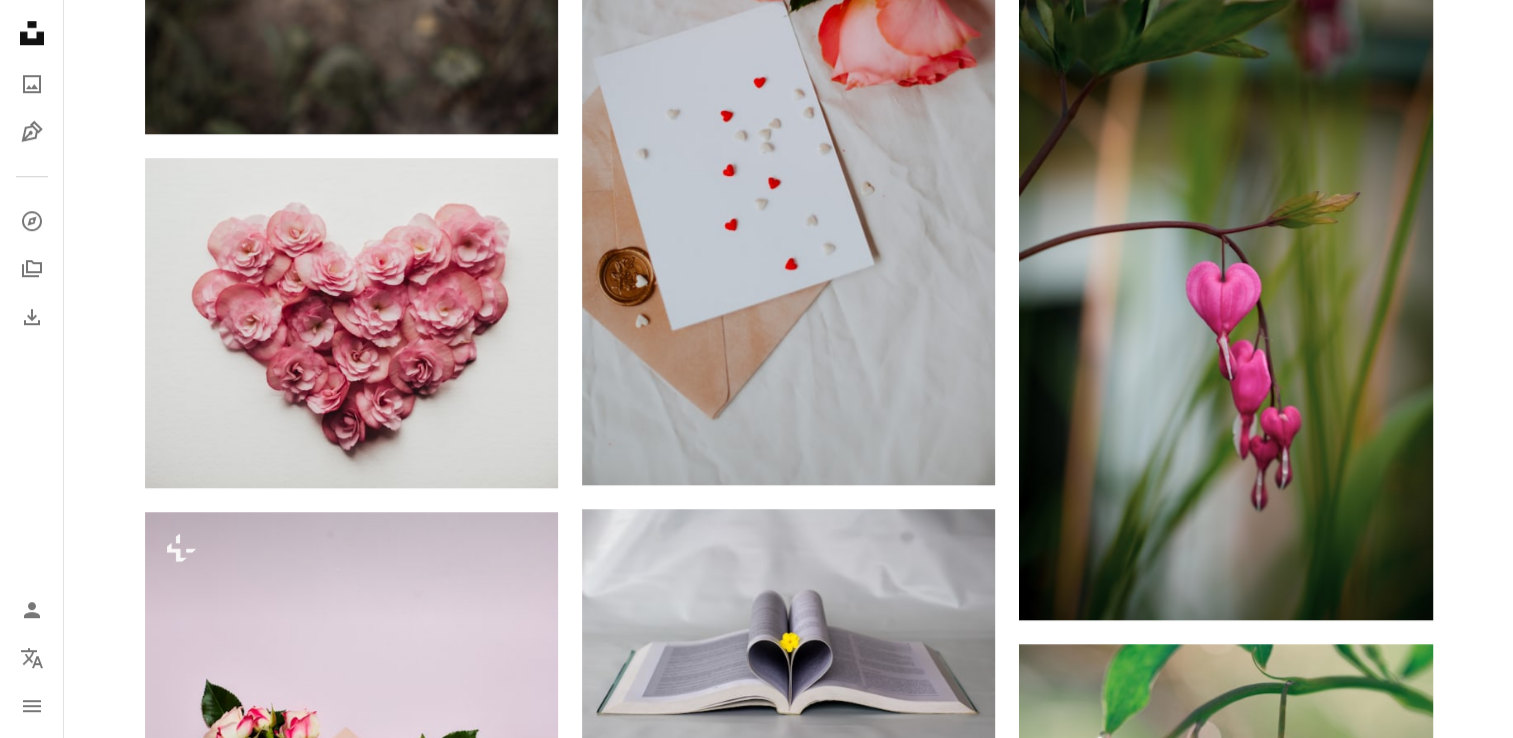 scroll, scrollTop: 1651, scrollLeft: 0, axis: vertical 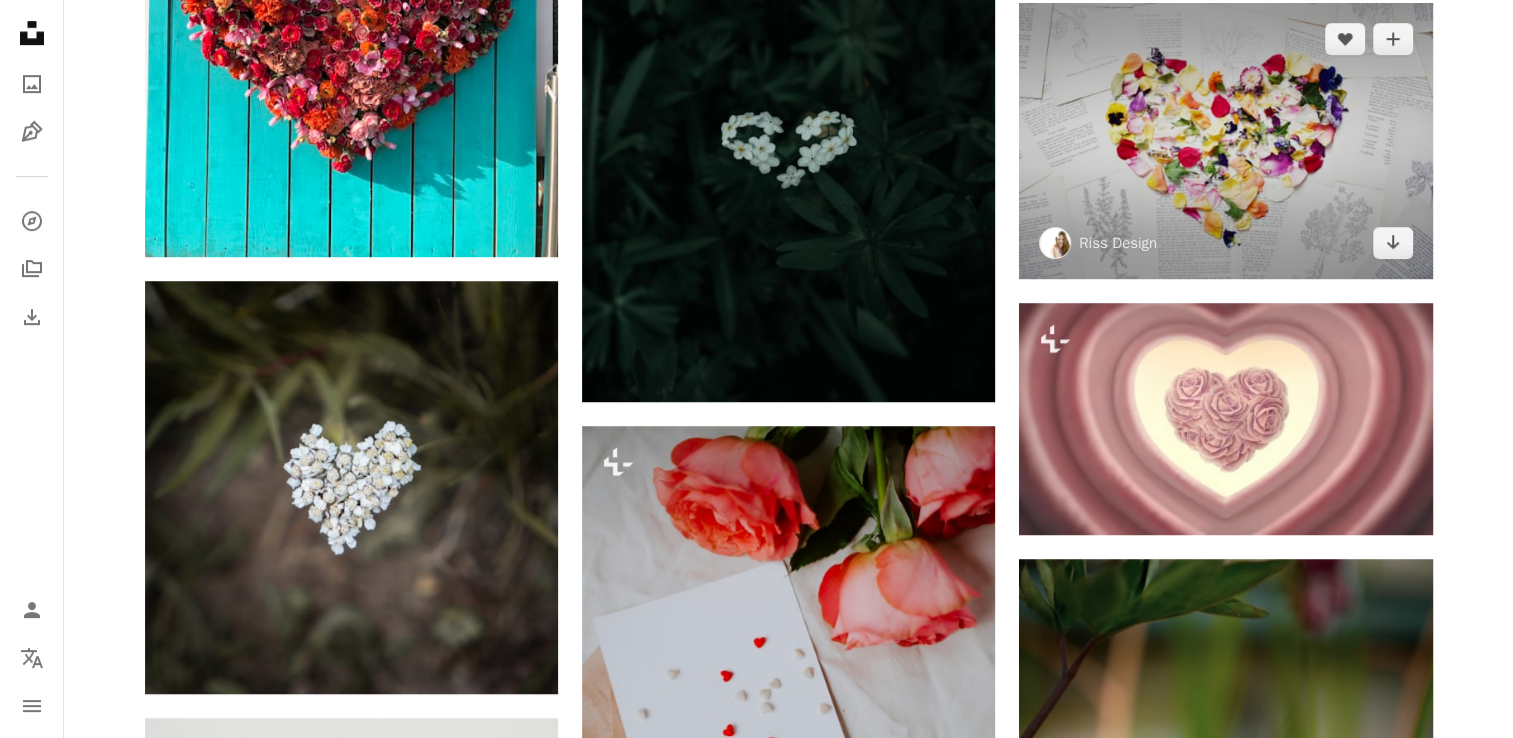 click at bounding box center [1225, 140] 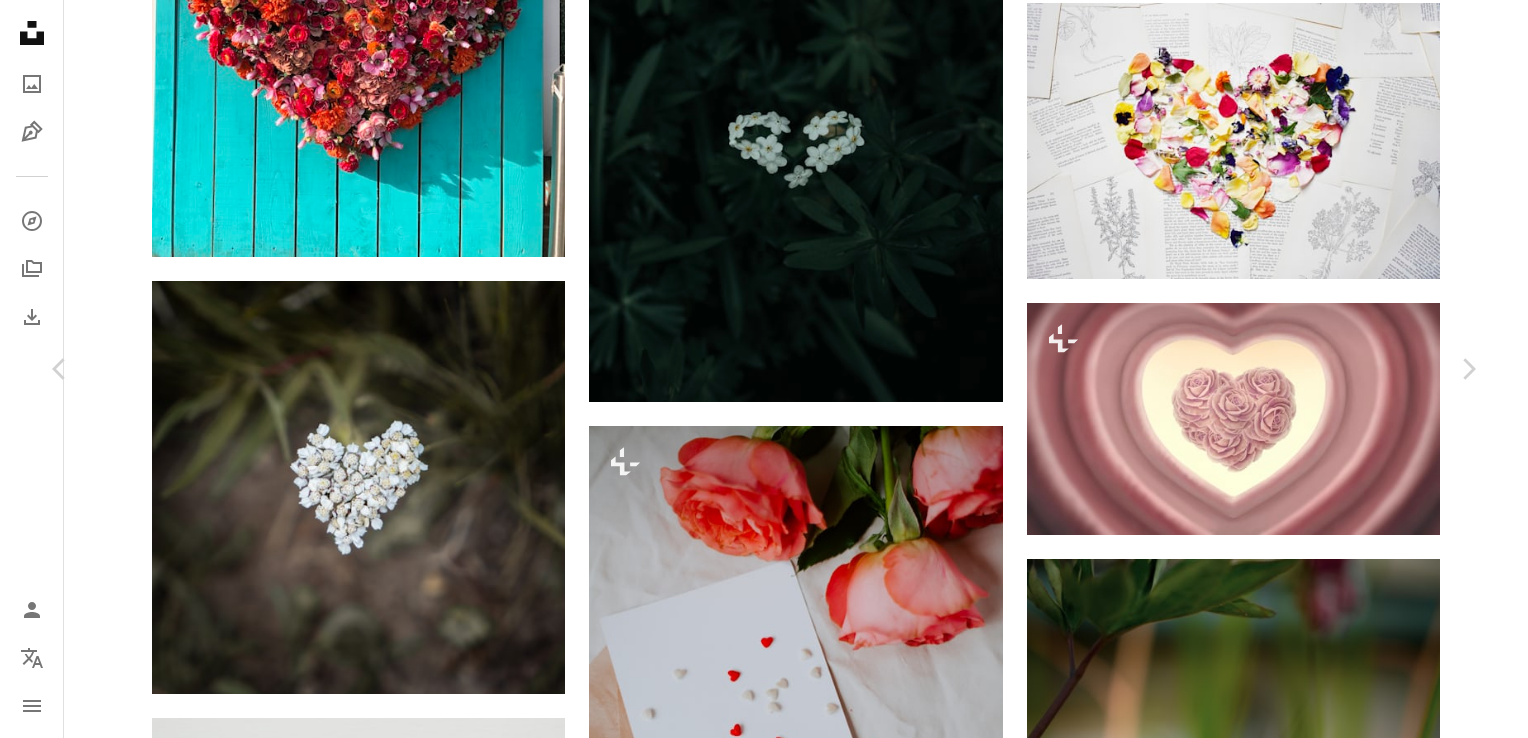 click 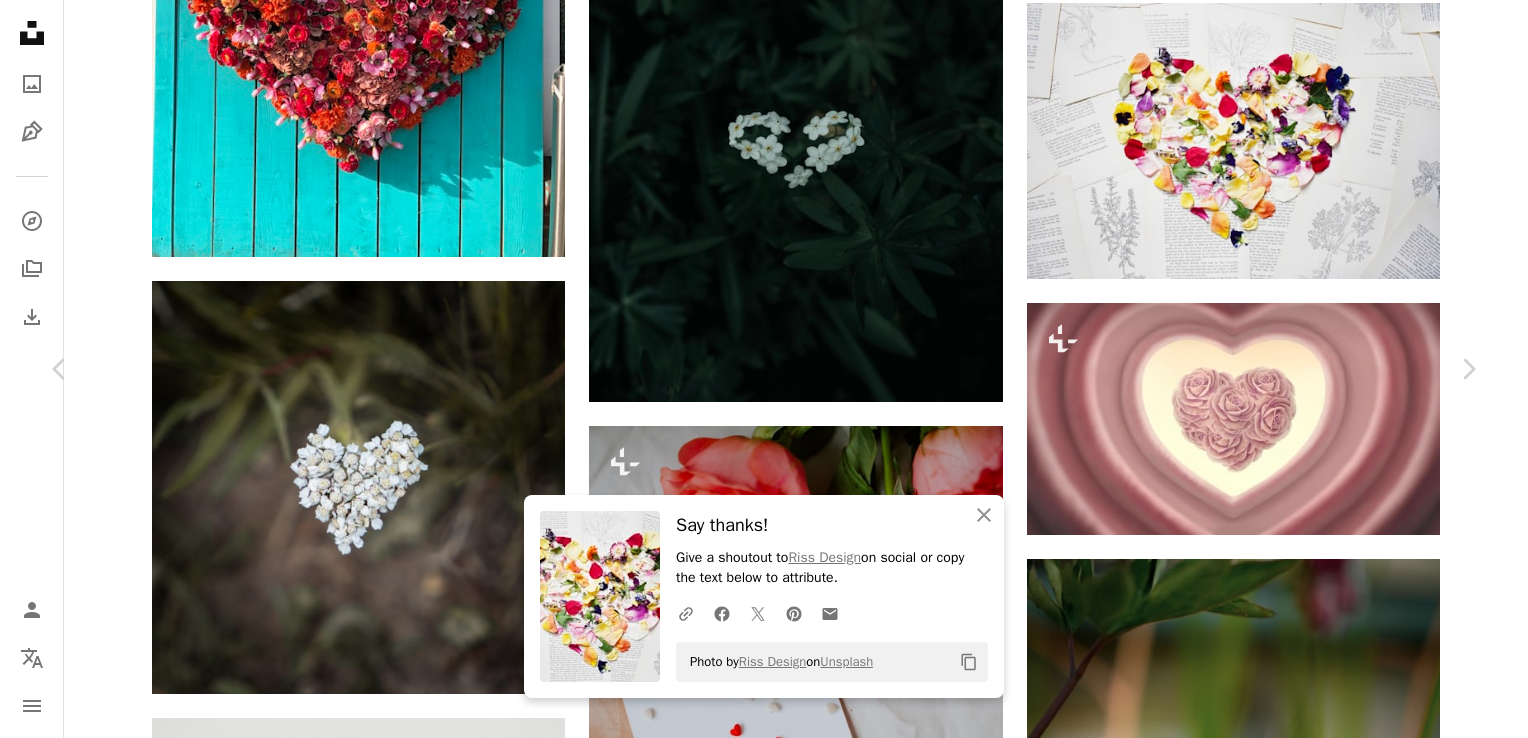scroll, scrollTop: 1565, scrollLeft: 0, axis: vertical 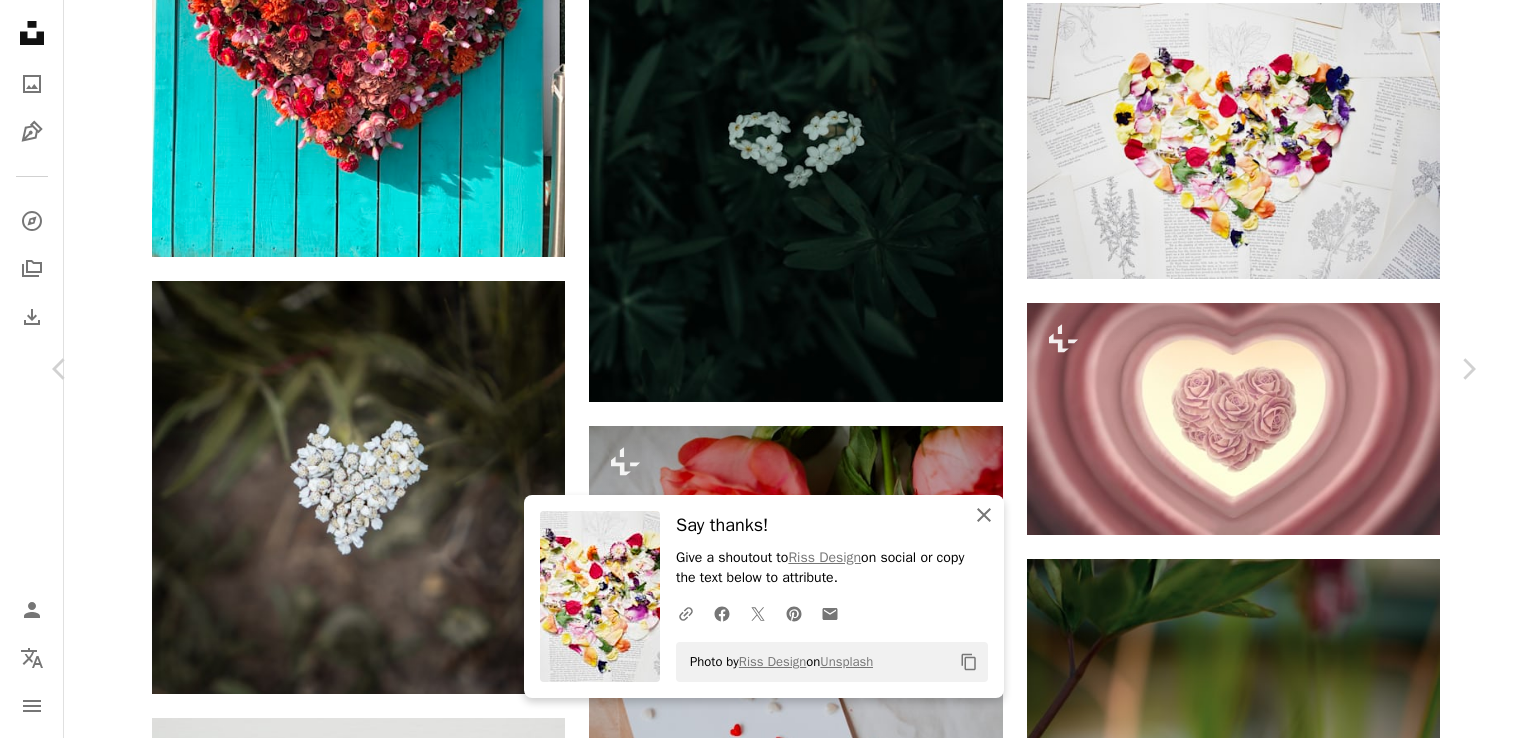 click on "An X shape" 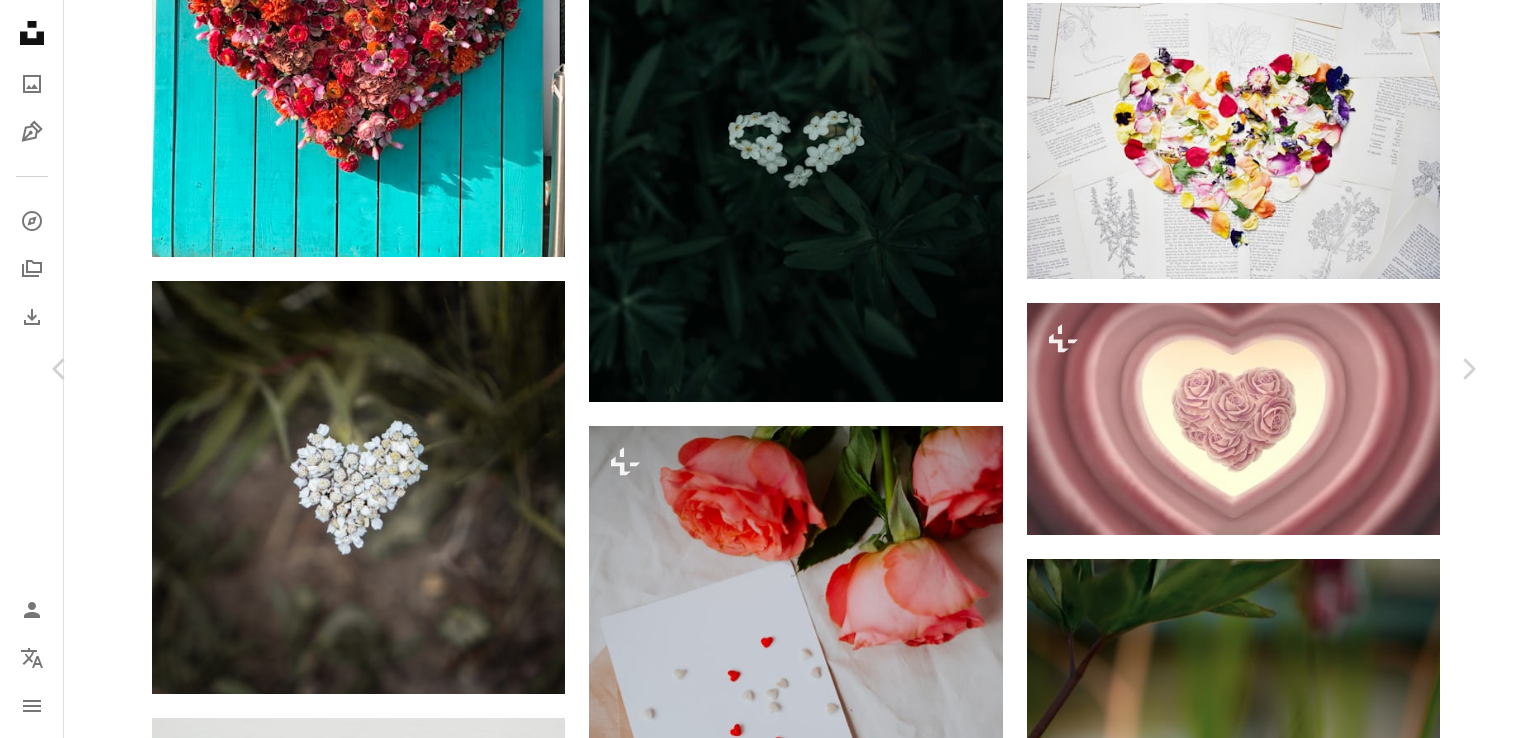 scroll, scrollTop: 3748, scrollLeft: 0, axis: vertical 